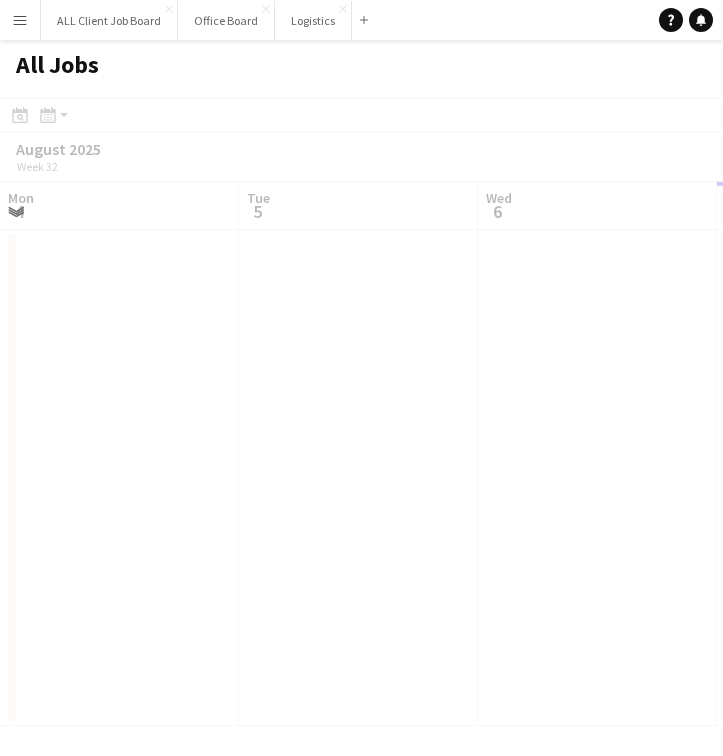 scroll, scrollTop: 0, scrollLeft: 0, axis: both 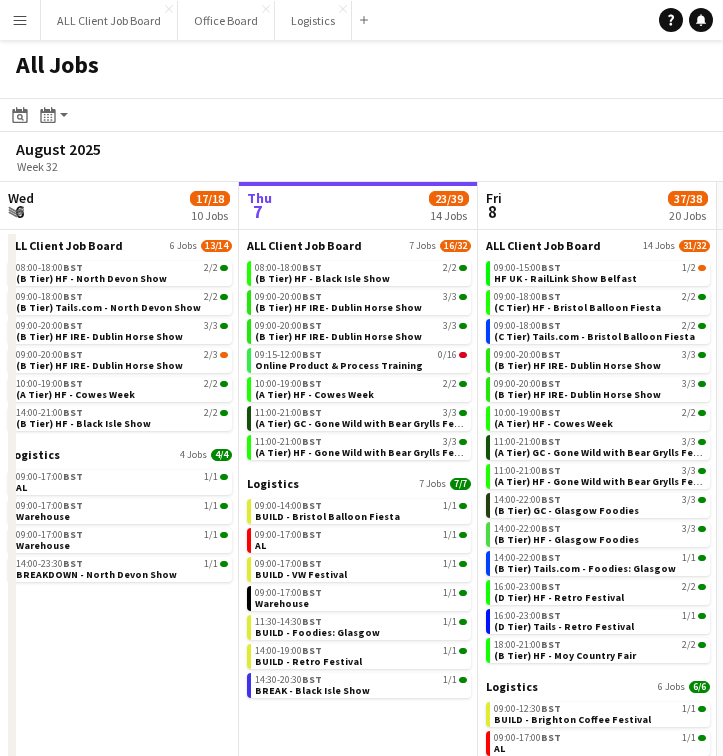 click on "Menu" at bounding box center [20, 20] 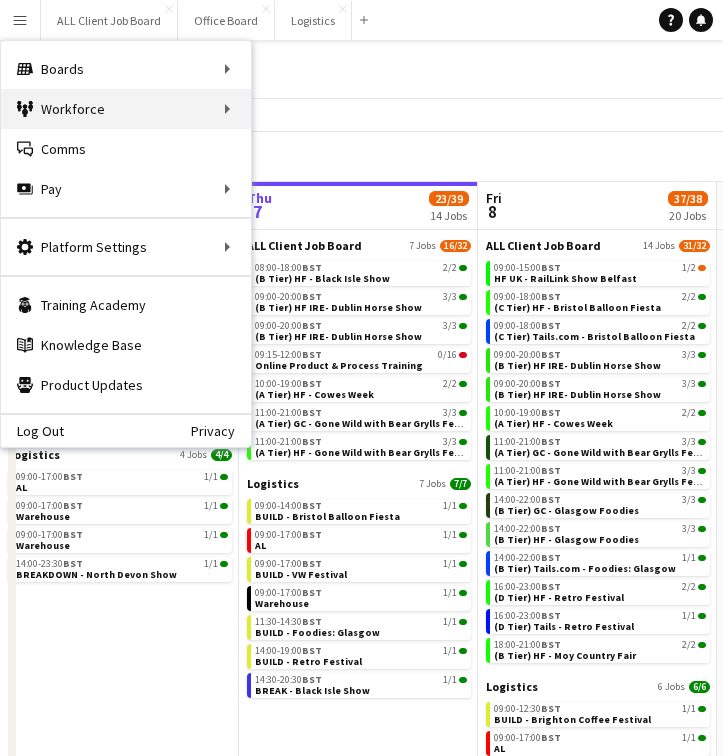 click on "Workforce
Workforce" at bounding box center [126, 109] 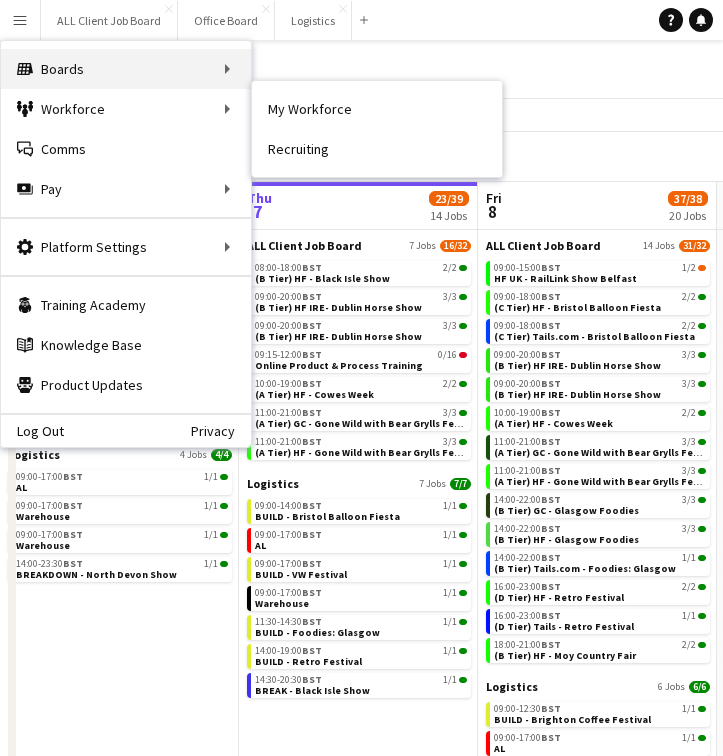 click on "Boards
Boards" at bounding box center [126, 69] 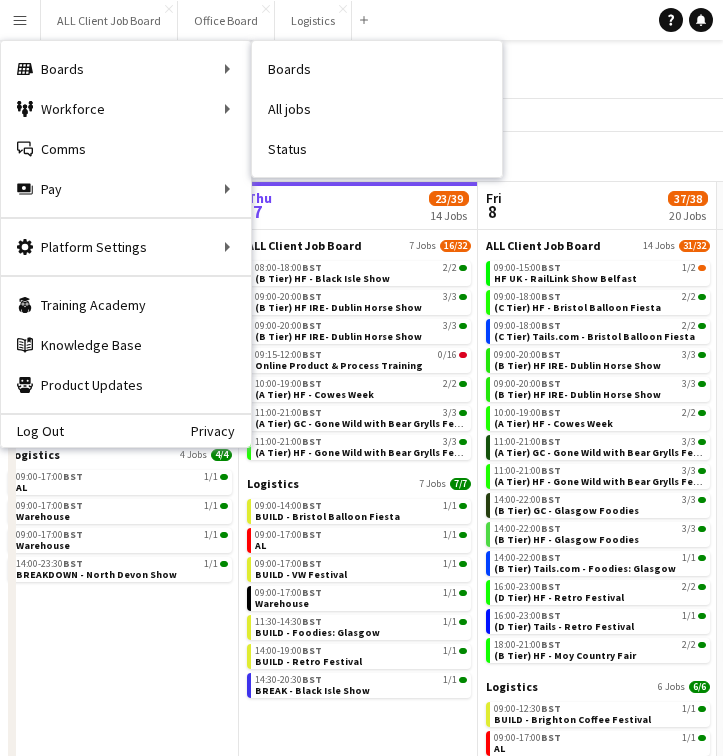 click on "Date picker
AUG 2025 AUG 2025 Monday M Tuesday T Wednesday W Thursday T Friday F Saturday S Sunday S  AUG   1   2   3   4   5   6   7   8   9   10   11   12   13   14   15   16   17   18   19   20   21   22   23   24   25   26   27   28   29   30   31
Comparison range
Comparison range
Today
Month view / Day view
Day view by Board Day view by Job" 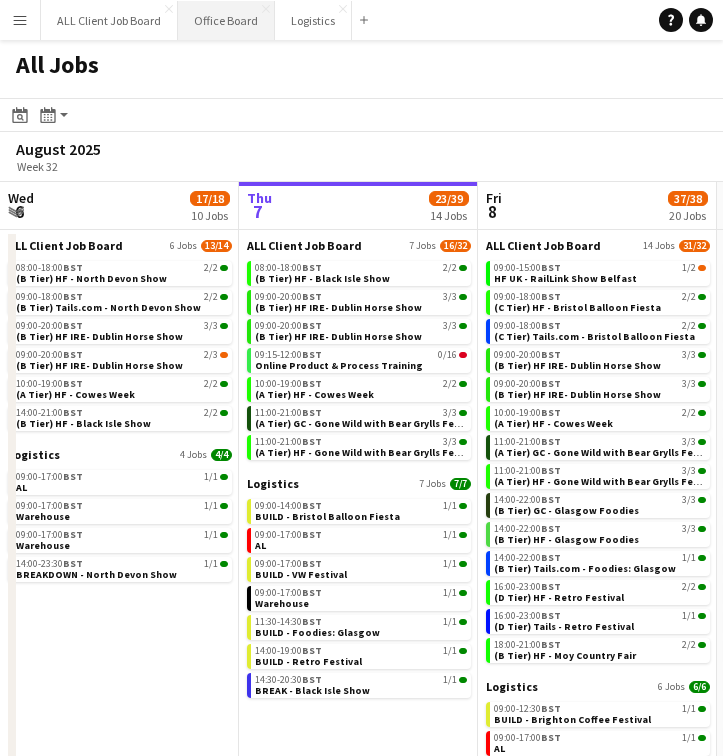 click on "Office Board
Close" at bounding box center (226, 20) 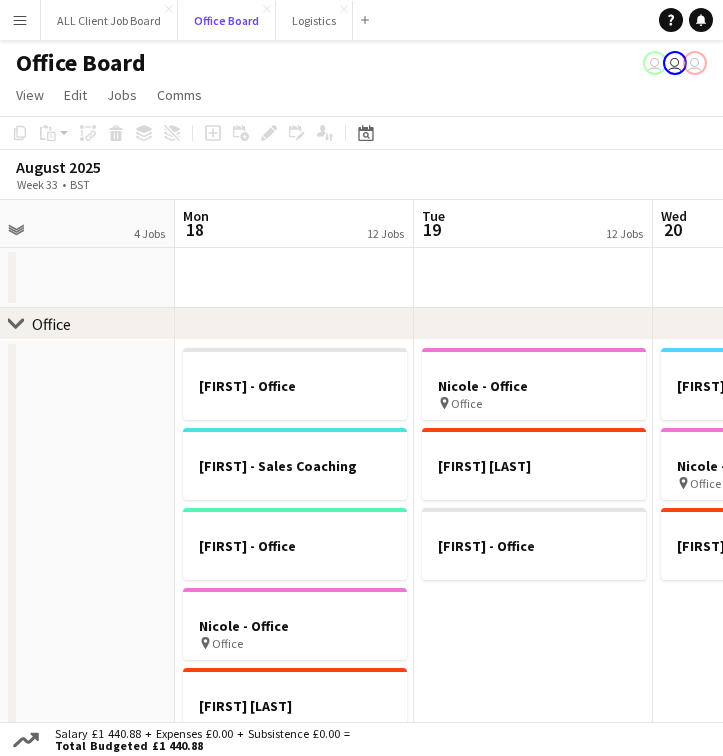 scroll, scrollTop: 0, scrollLeft: 783, axis: horizontal 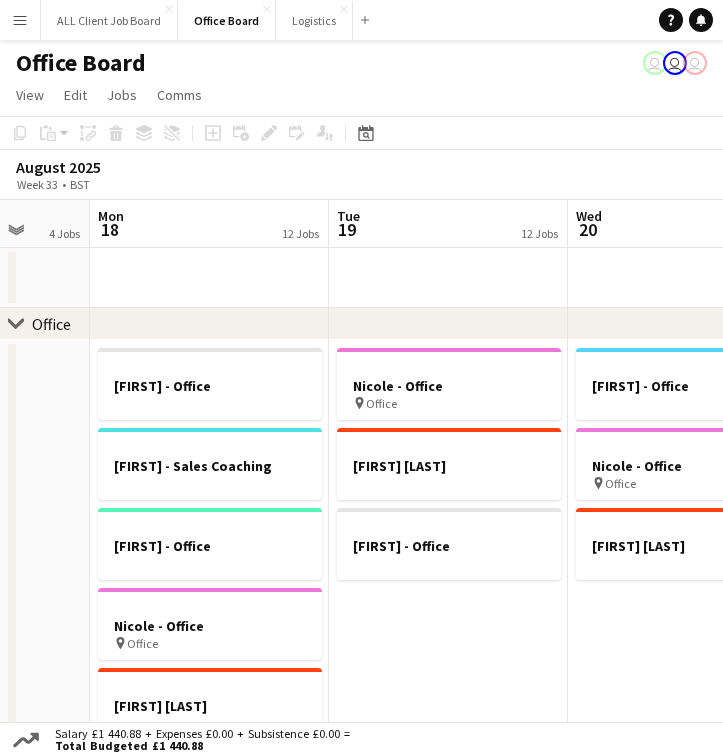 click on "Add" at bounding box center (365, 20) 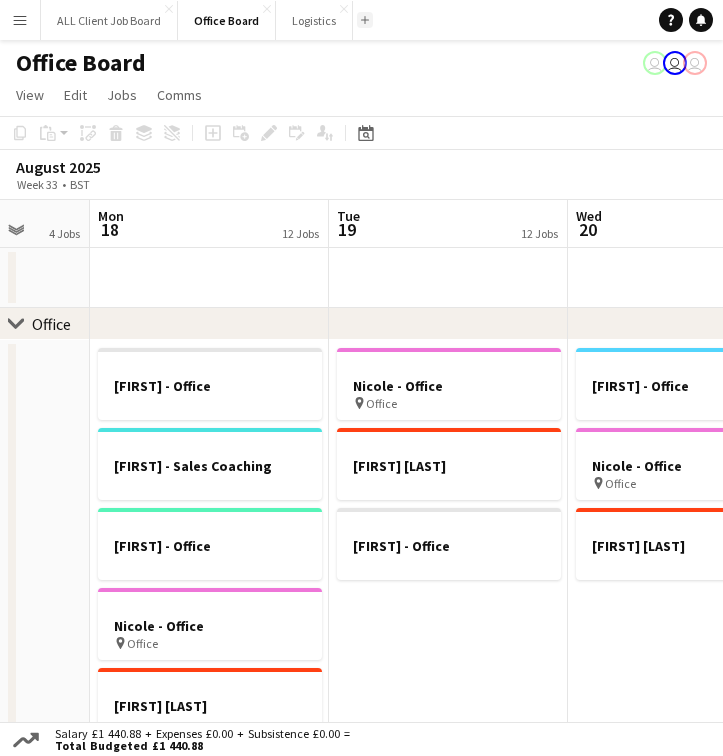 click on "Add" at bounding box center (365, 20) 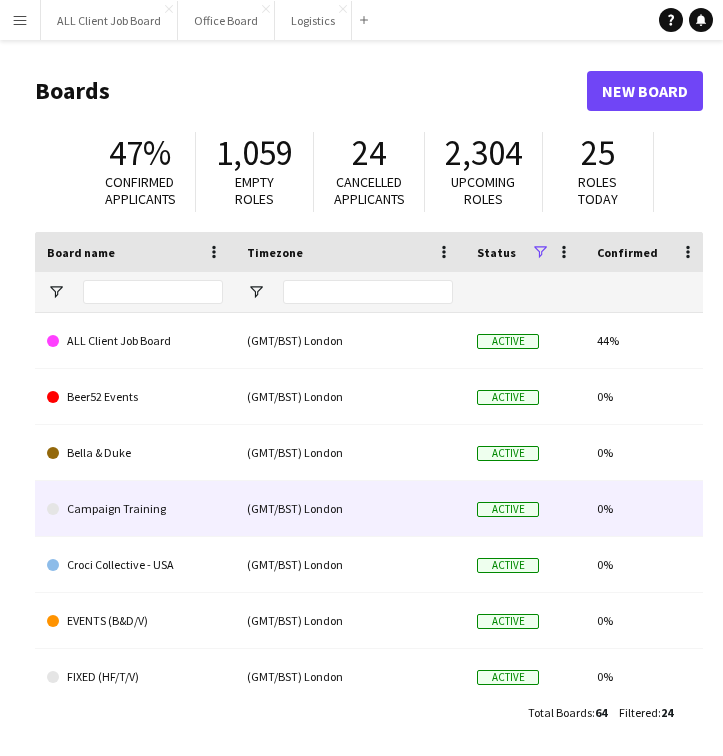 scroll, scrollTop: 38, scrollLeft: 0, axis: vertical 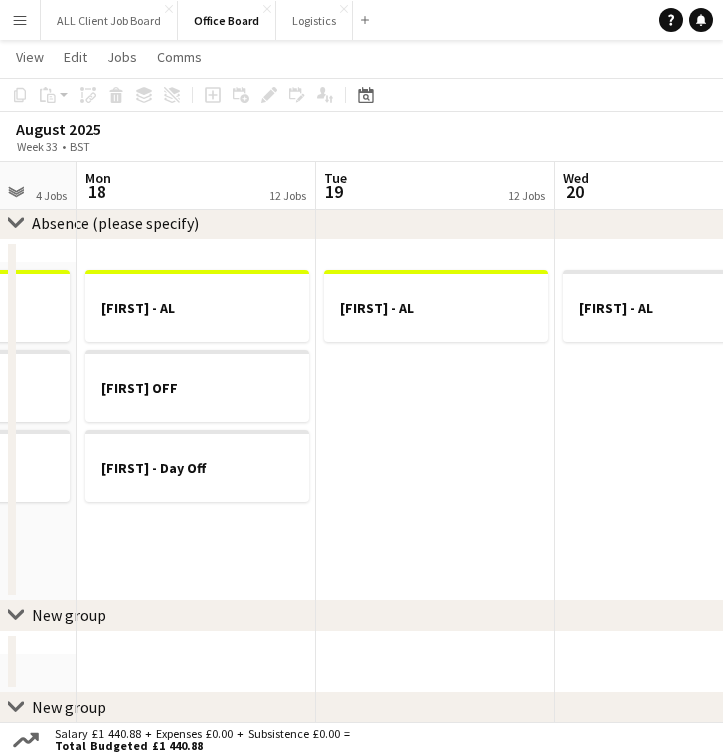 click on "[FIRST] - AL      [FIRST] OFF      [FIRST] - Day Off" at bounding box center (196, 442) 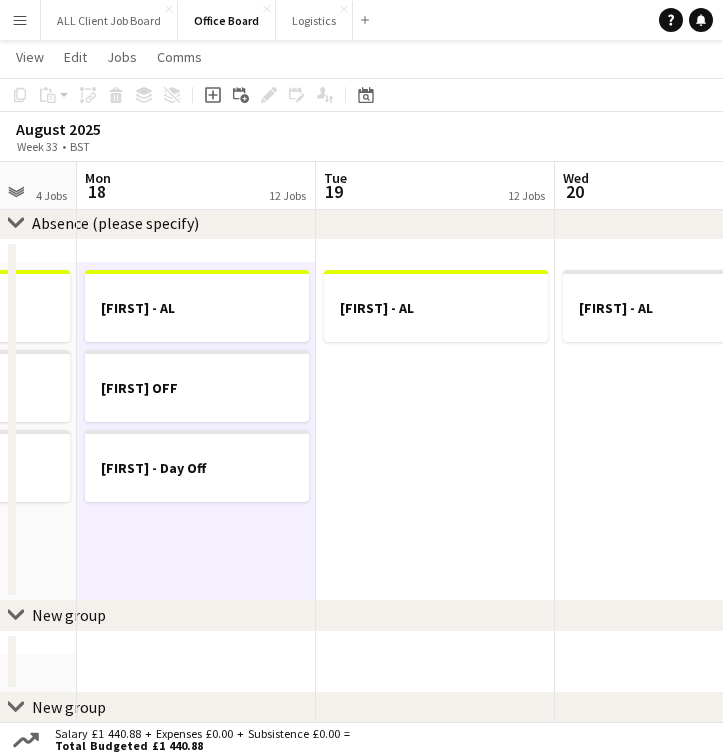 click on "[FIRST] - AL      [FIRST] OFF      [FIRST] - Day Off" at bounding box center (196, 442) 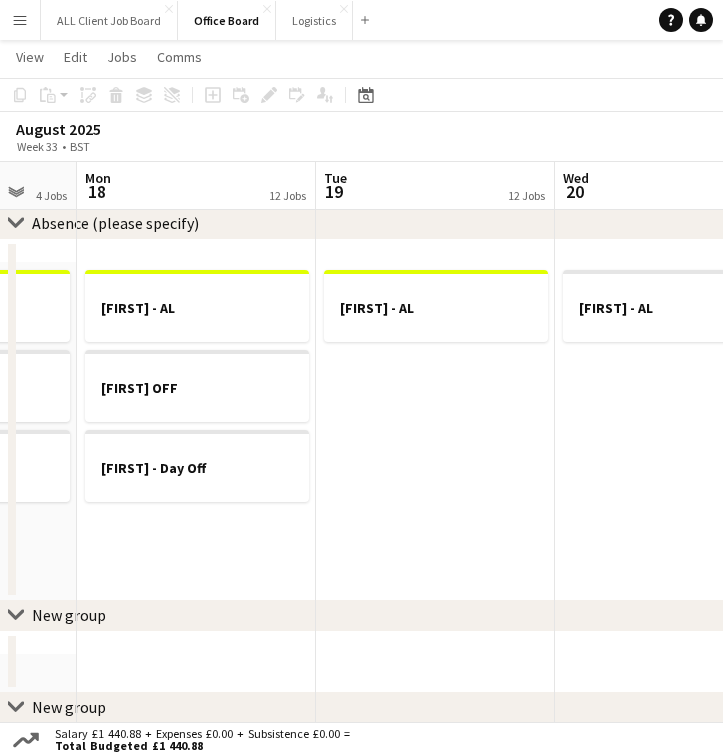 click on "[FIRST] - AL      [FIRST] OFF      [FIRST] - Day Off" at bounding box center (196, 442) 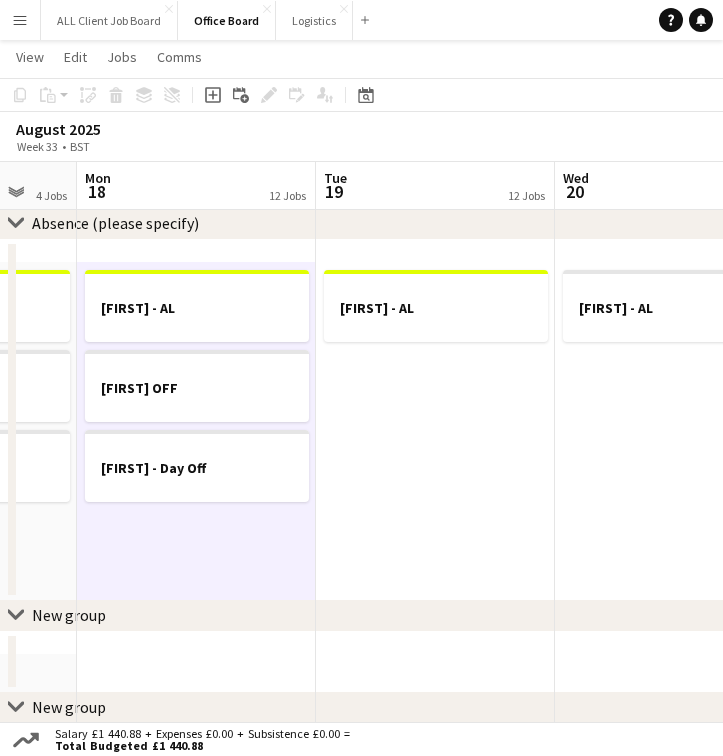 click on "[FIRST] - AL      [FIRST] OFF      [FIRST] - Day Off" at bounding box center [196, 442] 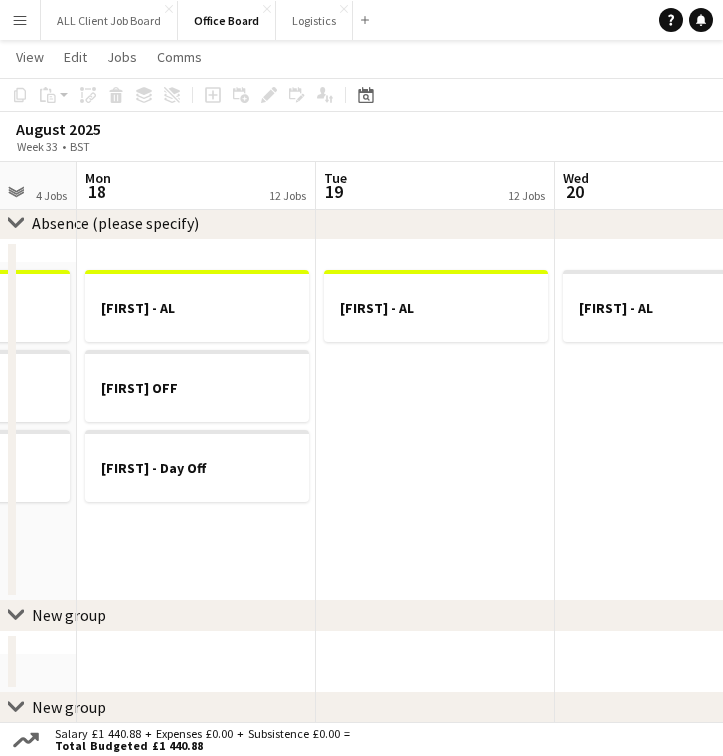 click on "[FIRST] - AL      [FIRST] OFF      [FIRST] - Day Off" at bounding box center [196, 442] 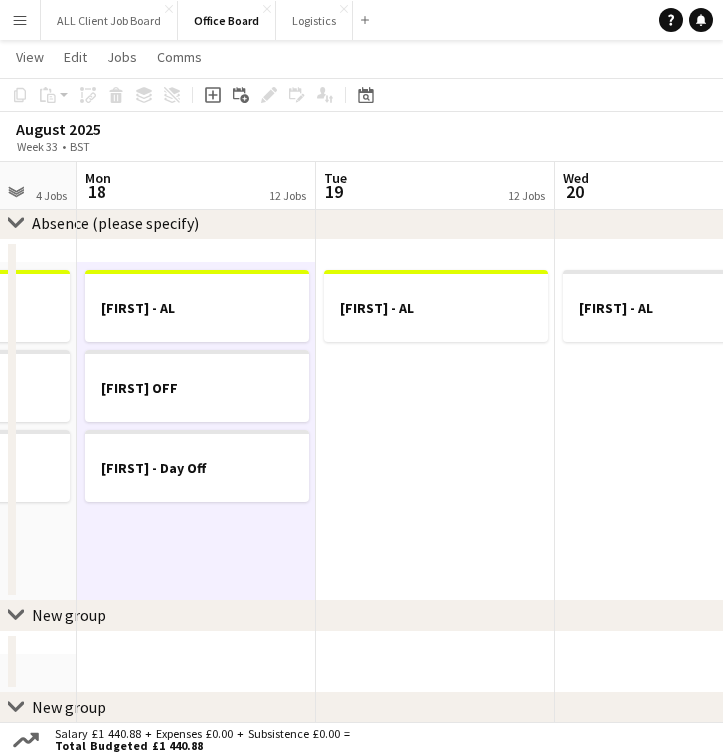 click on "[FIRST] - AL      [FIRST] OFF      [FIRST] - Day Off" at bounding box center [196, 442] 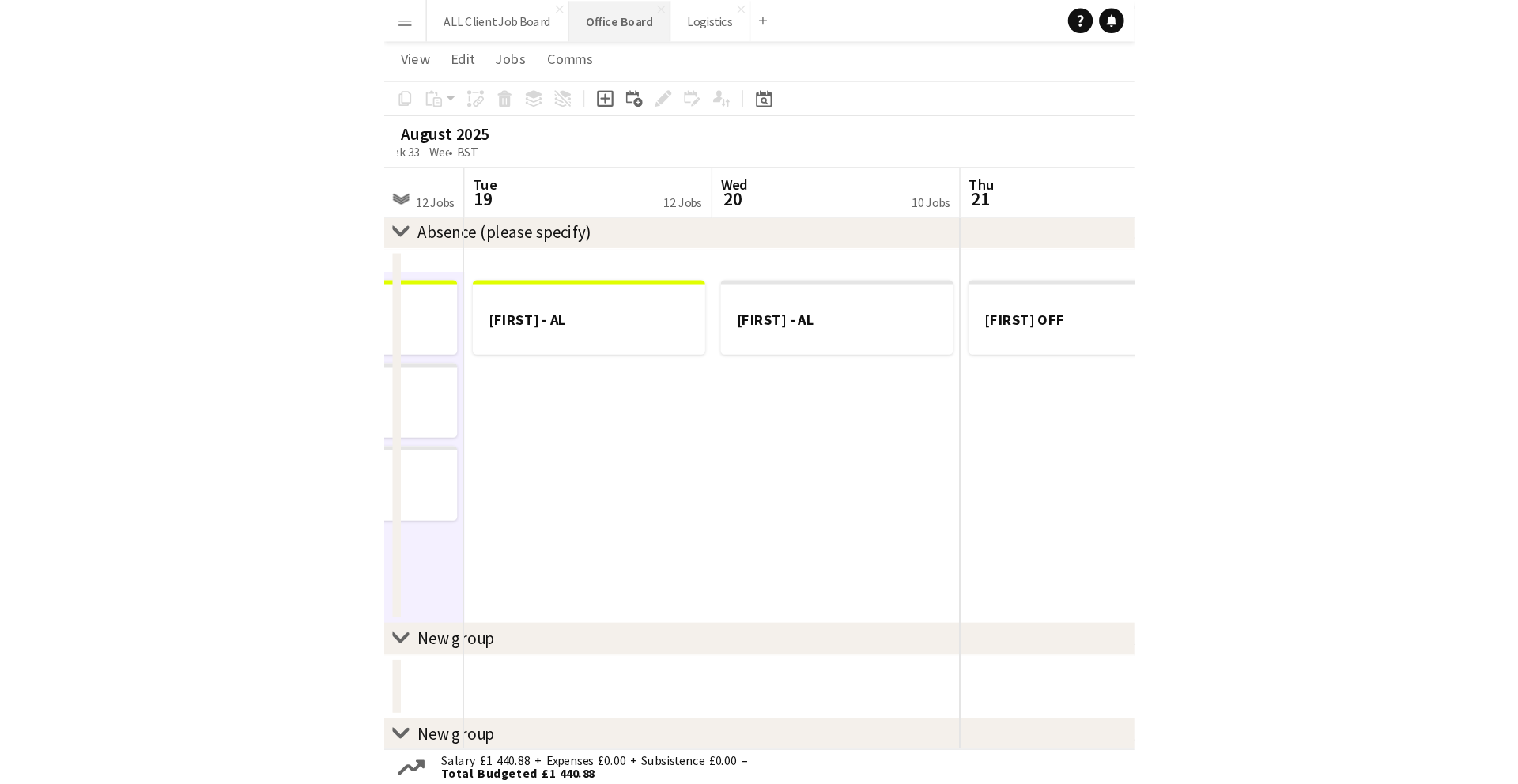 scroll, scrollTop: 0, scrollLeft: 695, axis: horizontal 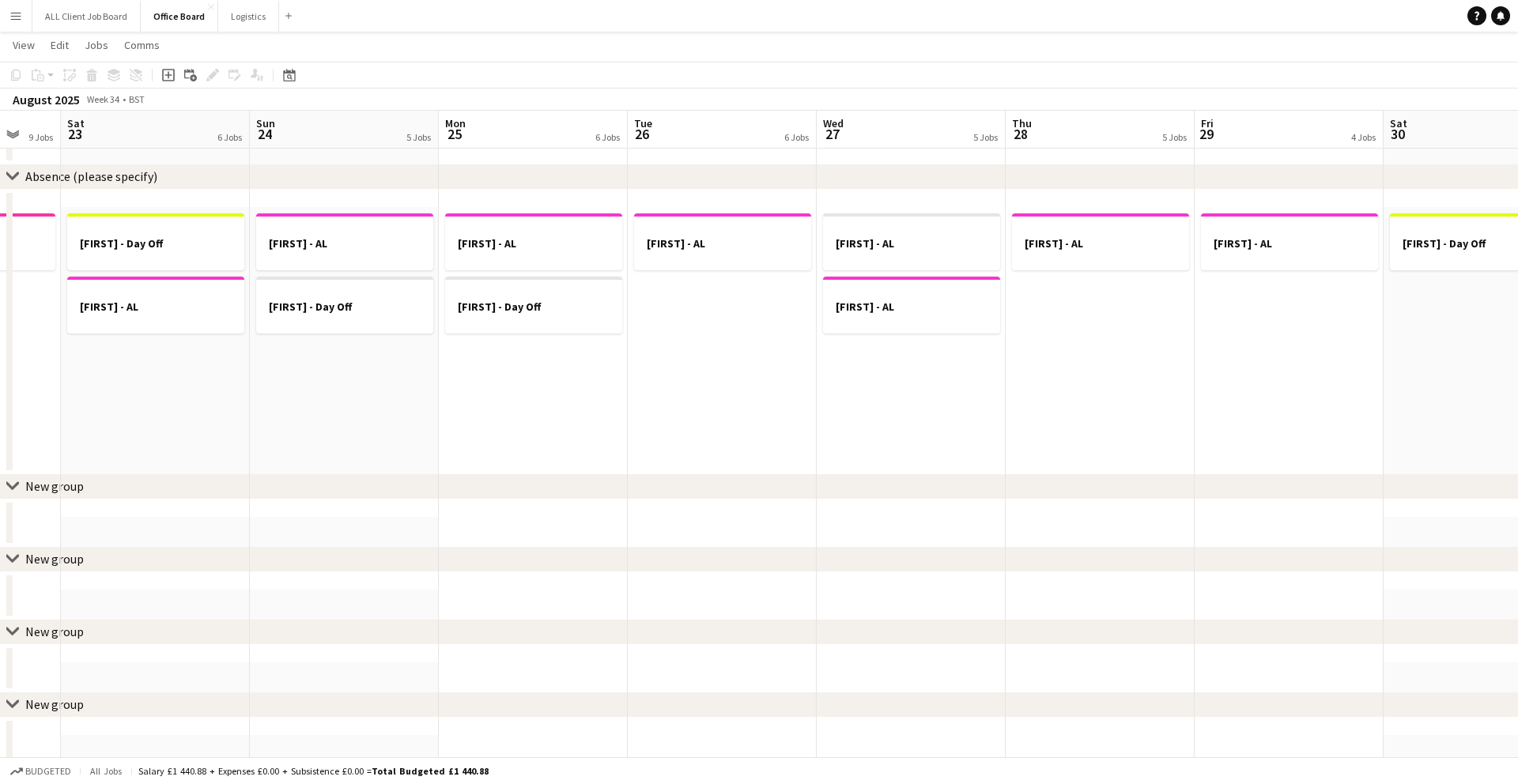 click on "[FIRST] - Day Off      [FIRST] - AL" at bounding box center [155, 349] 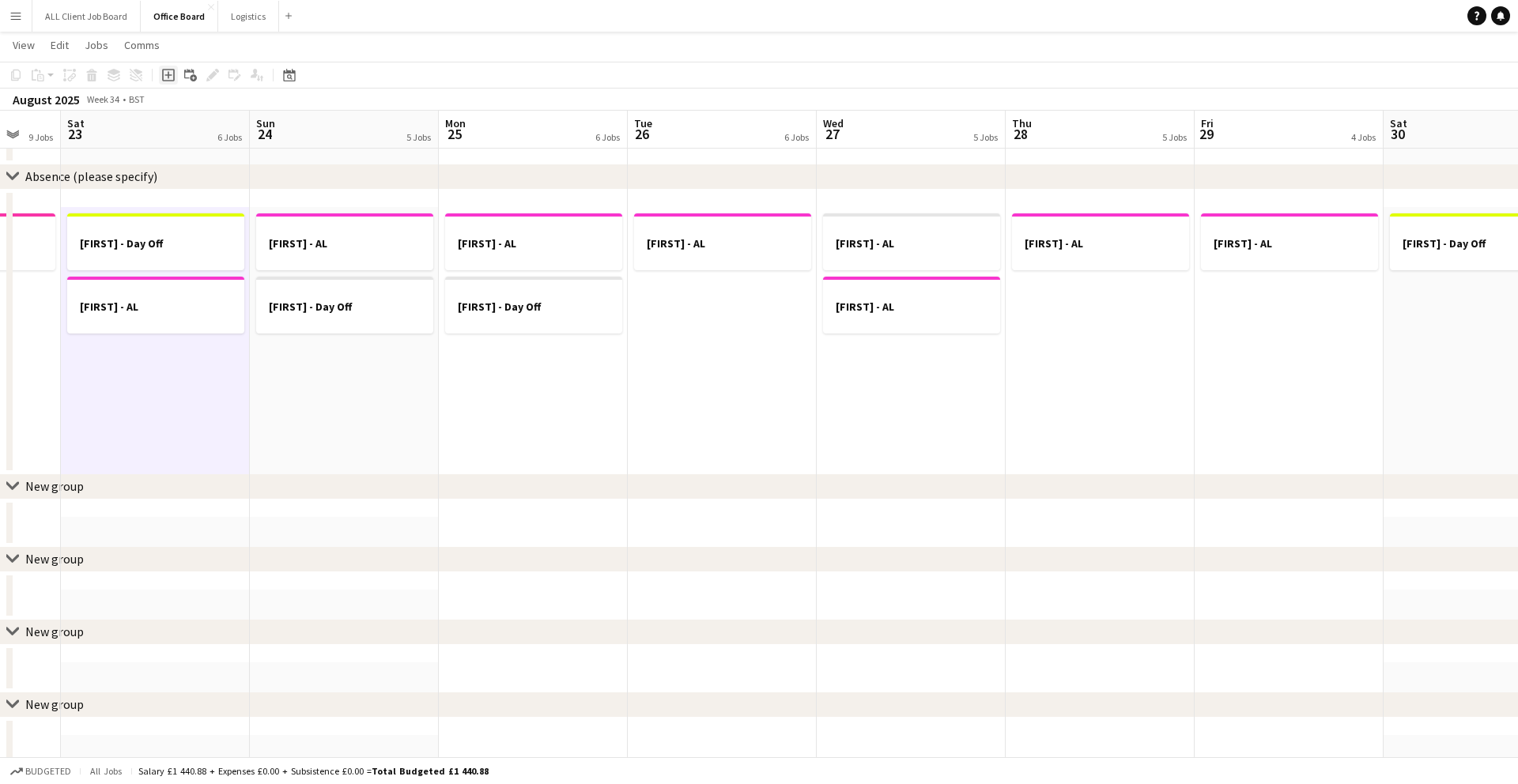 click on "Add job" 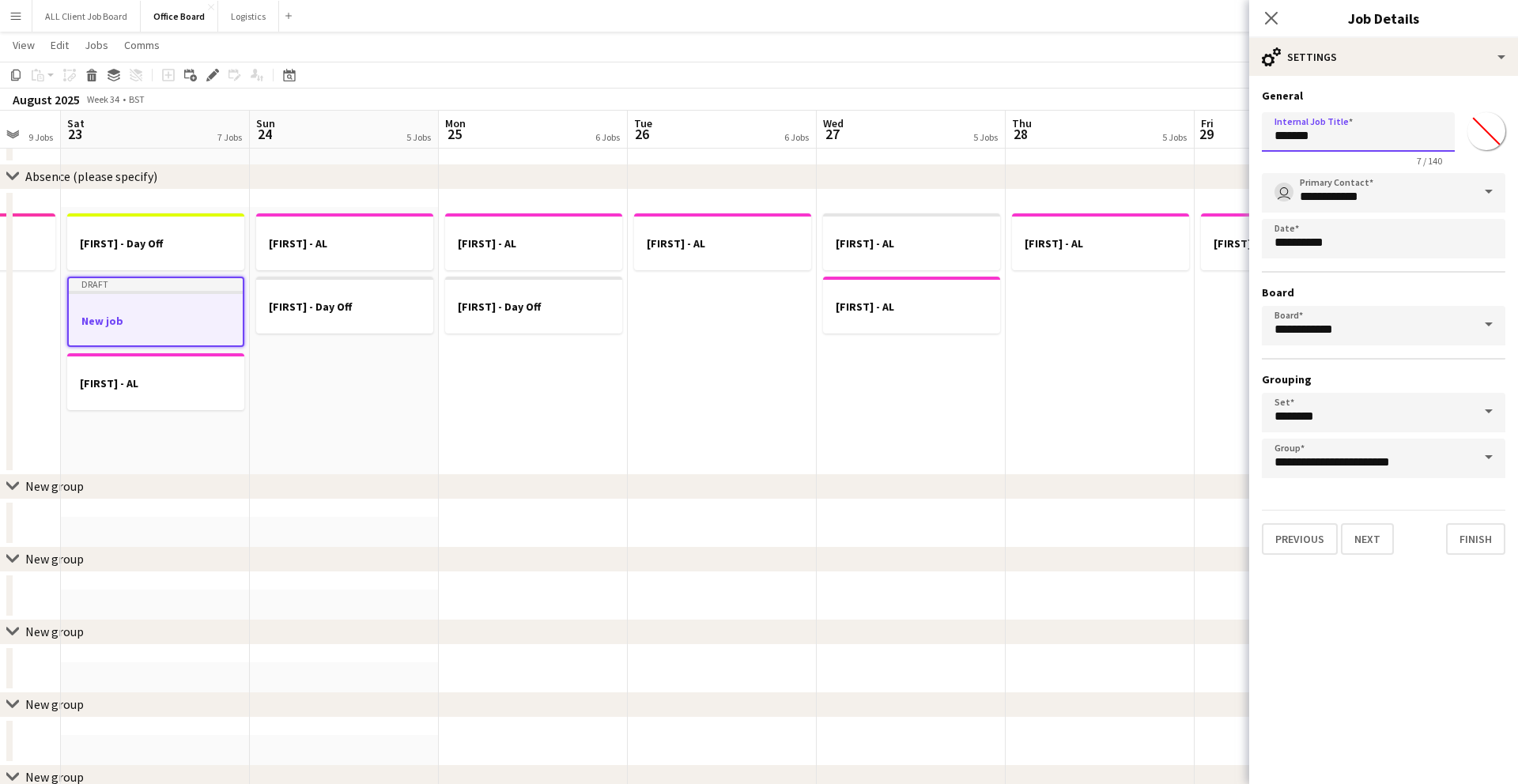 click on "*******" at bounding box center [1358, 132] 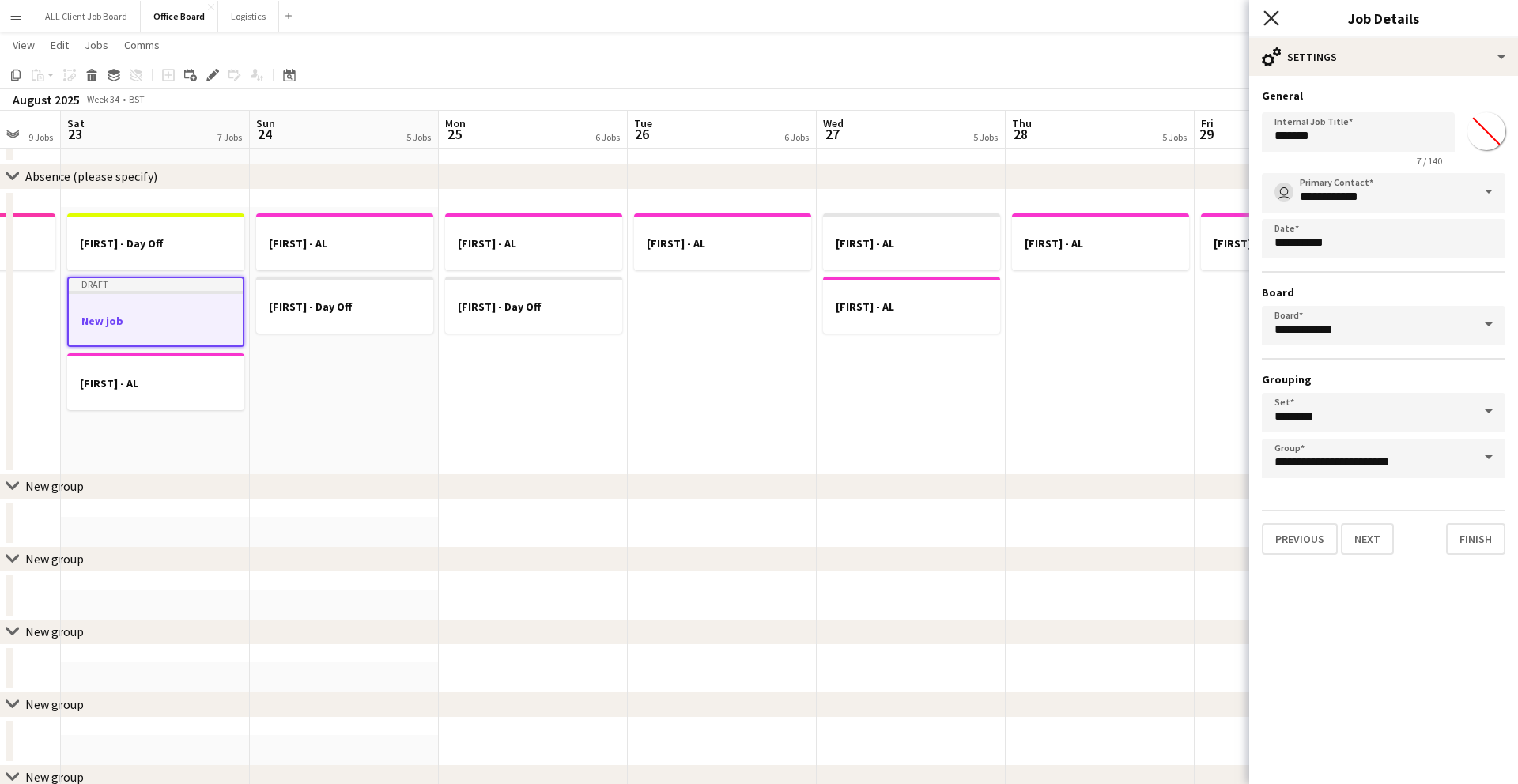 click 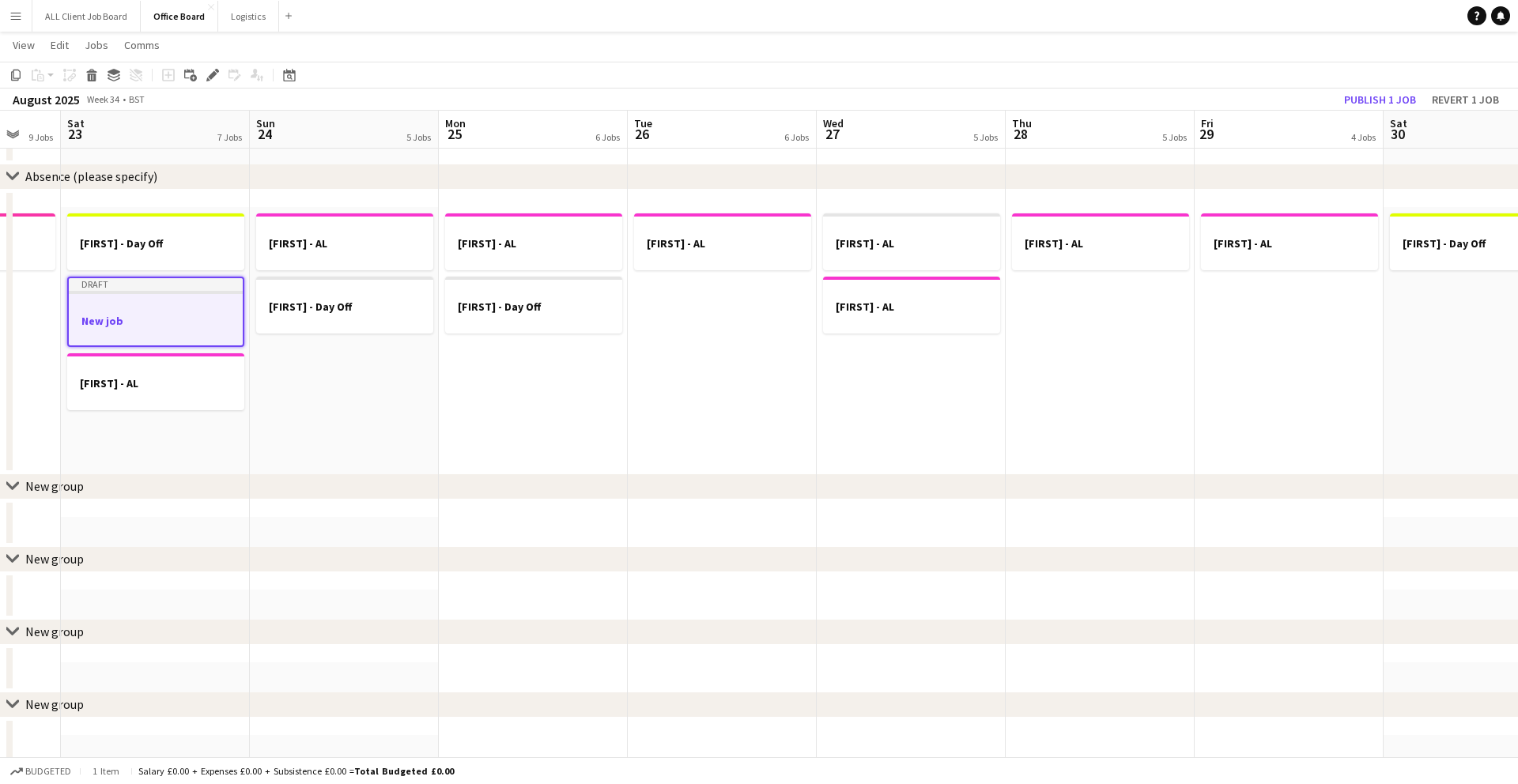click on "[FIRST] - AL      [FIRST] - Day Off" at bounding box center (533, 349) 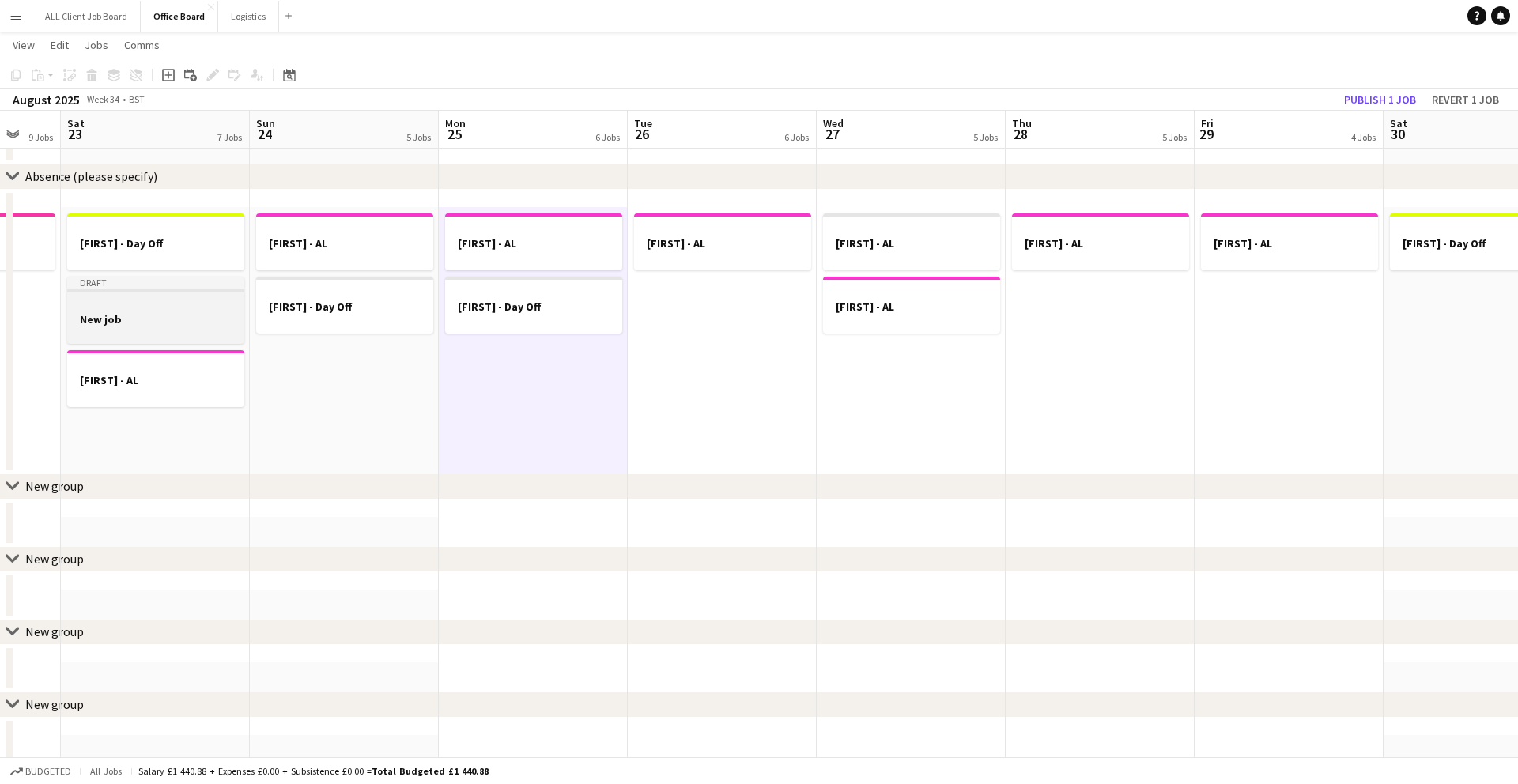 click on "New job" at bounding box center [156, 319] 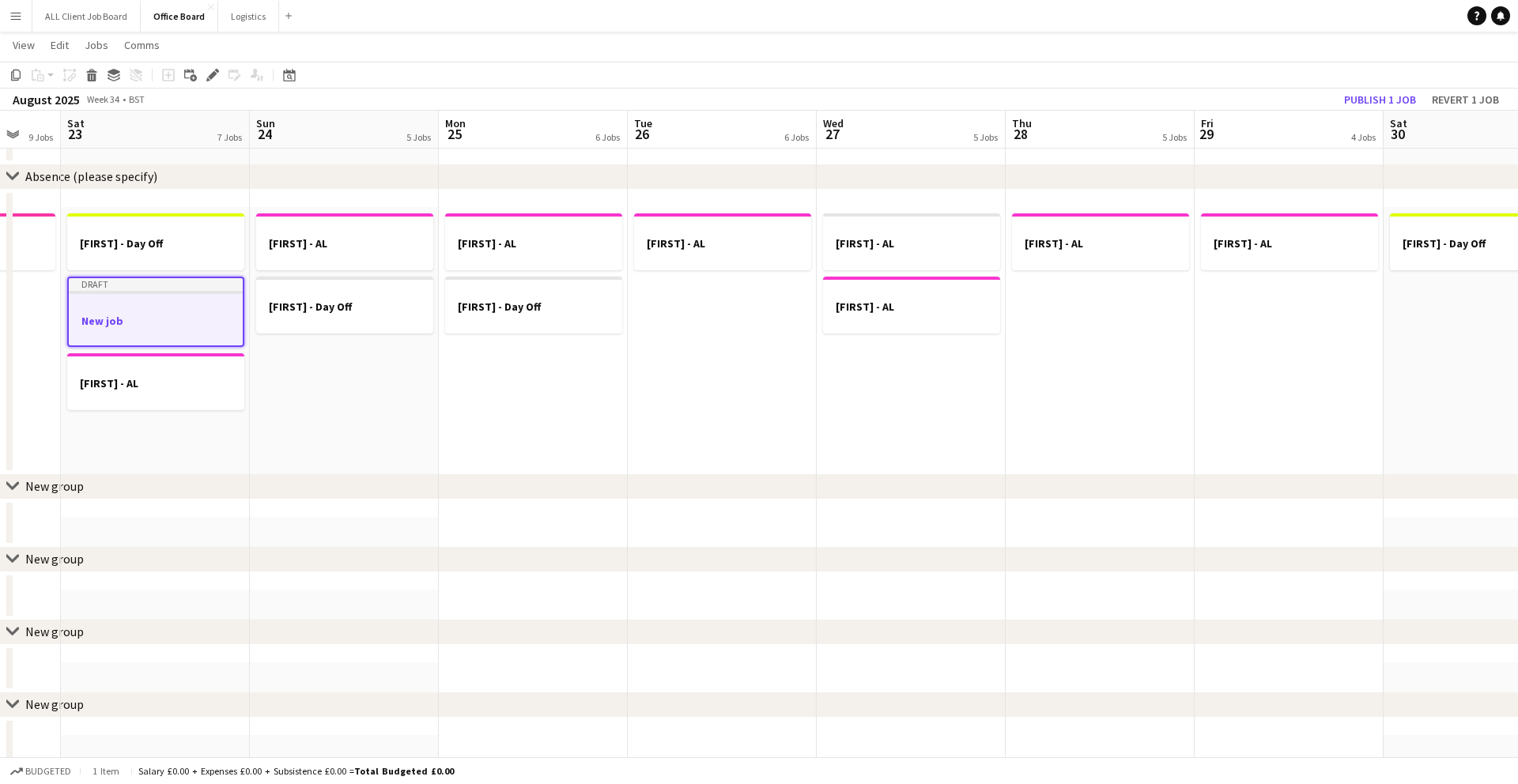 click on "New job" at bounding box center [156, 321] 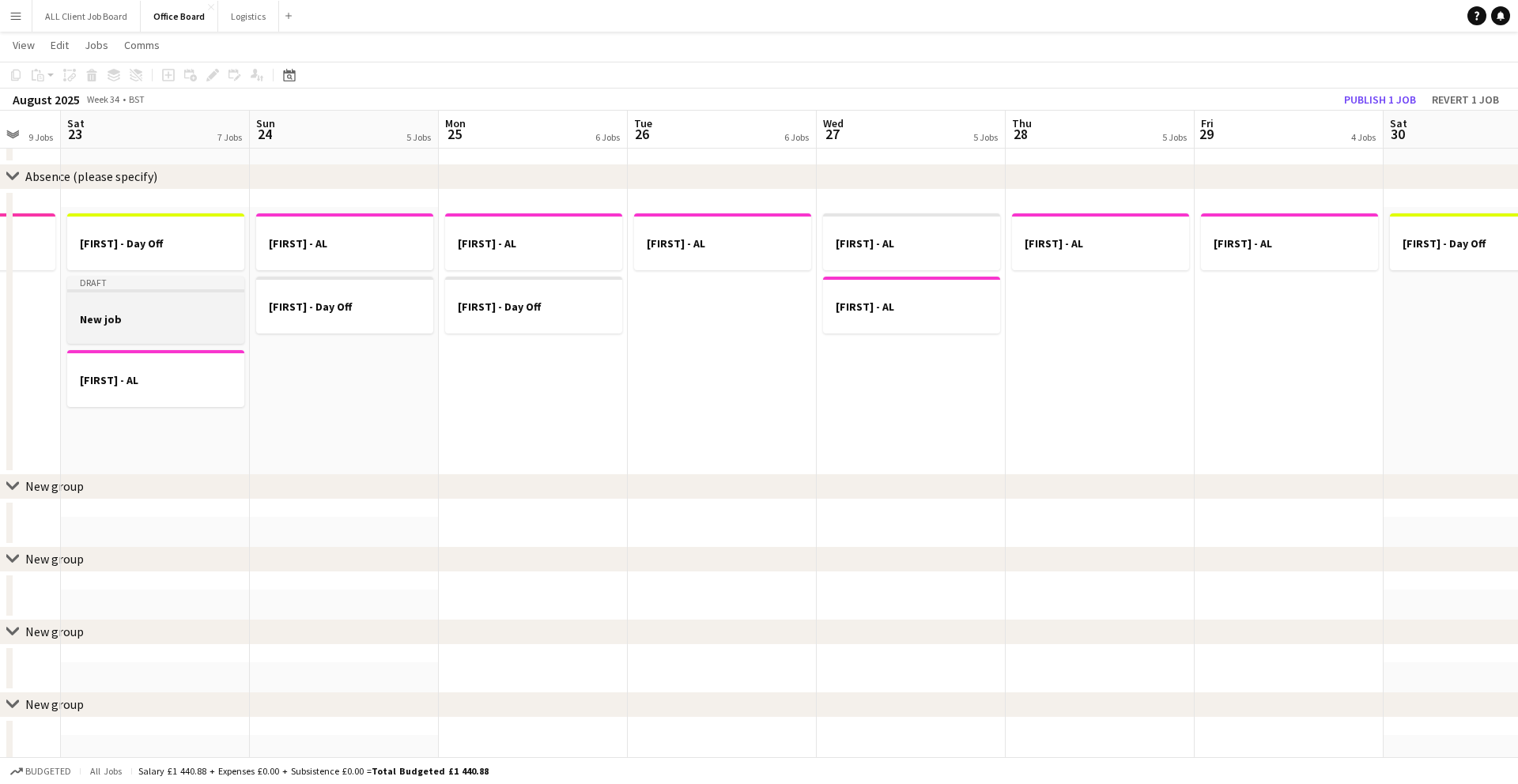 click on "New job" at bounding box center [156, 319] 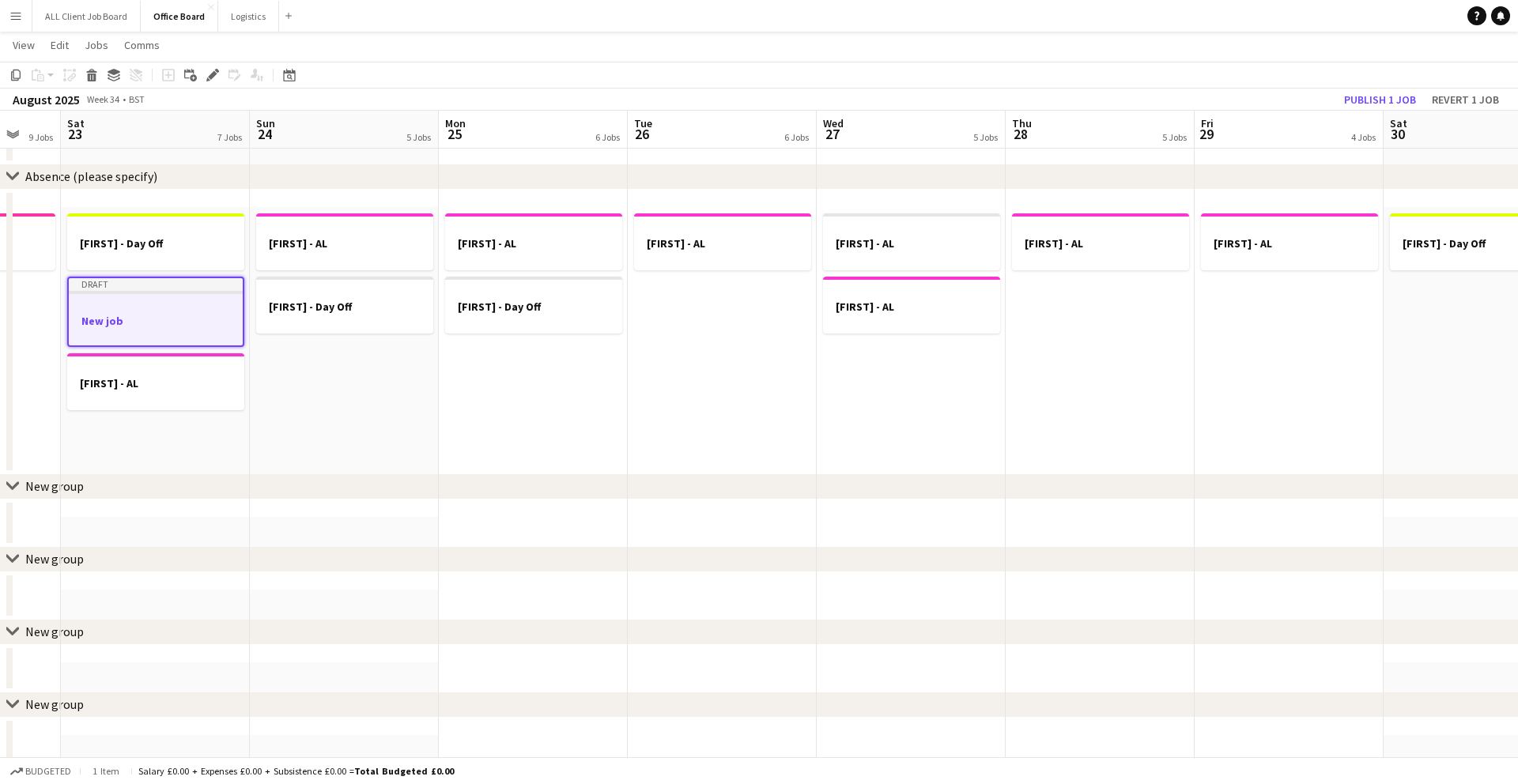 click on "New job" at bounding box center [156, 321] 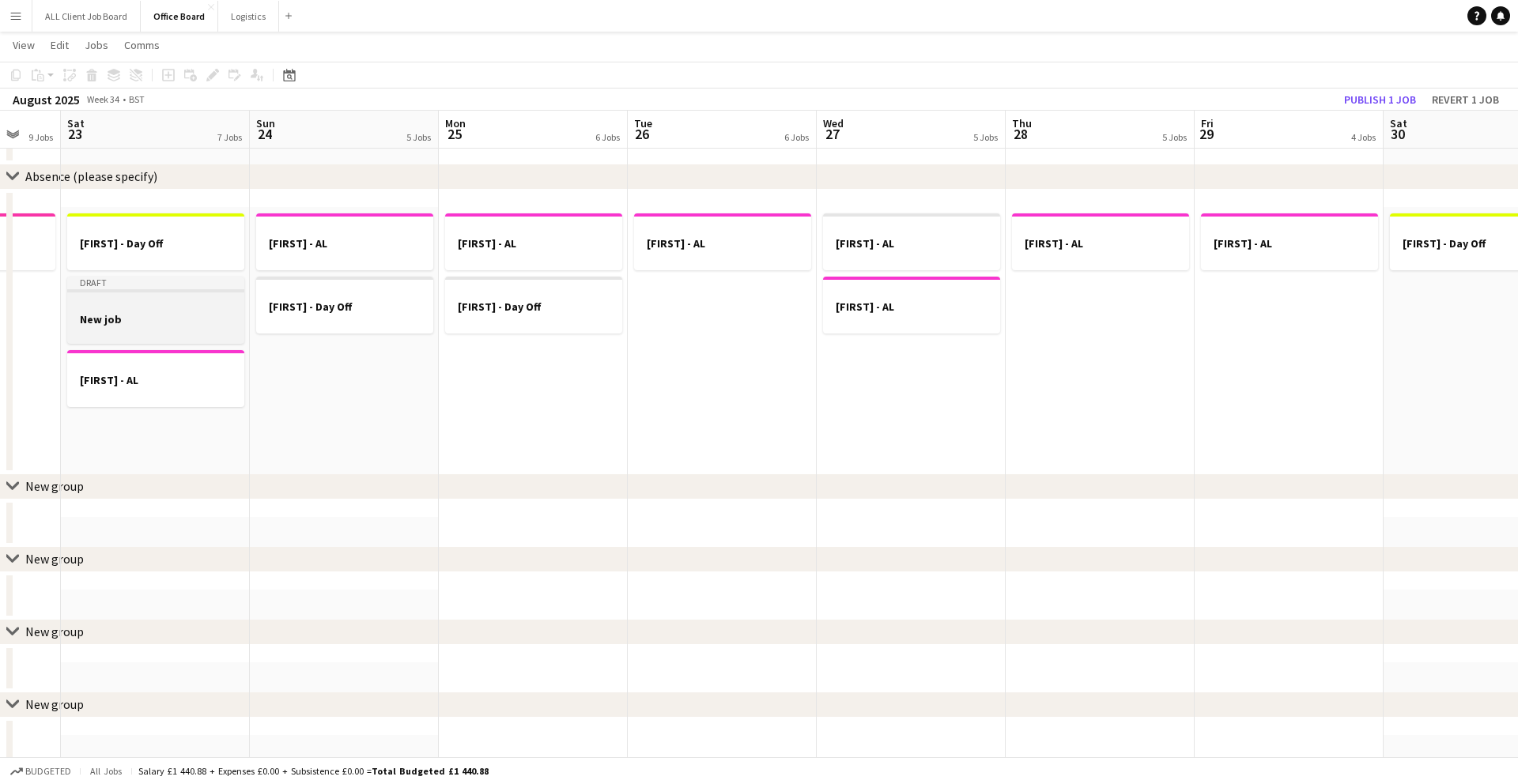 click on "New job" at bounding box center [156, 319] 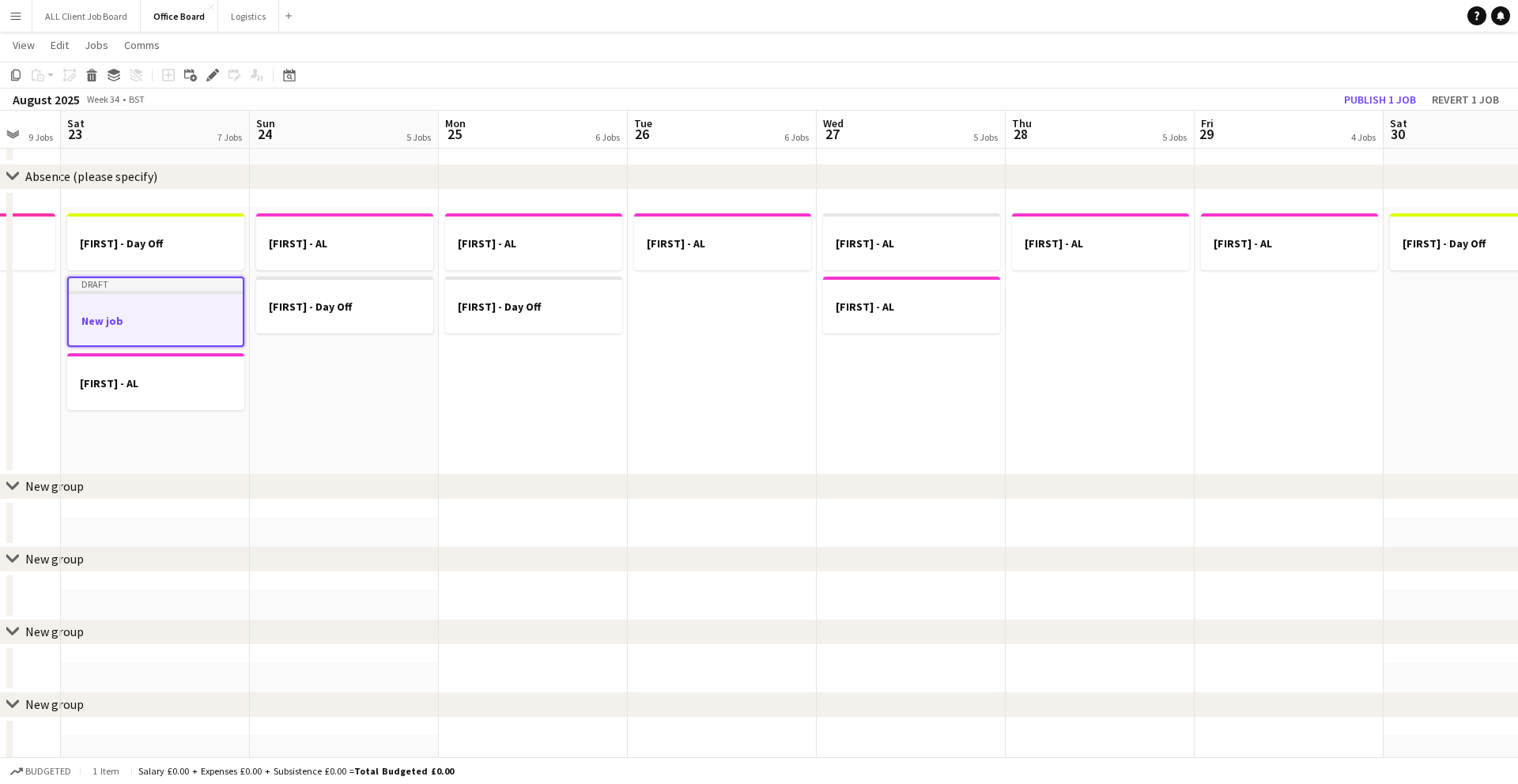 click on "New job" at bounding box center [156, 321] 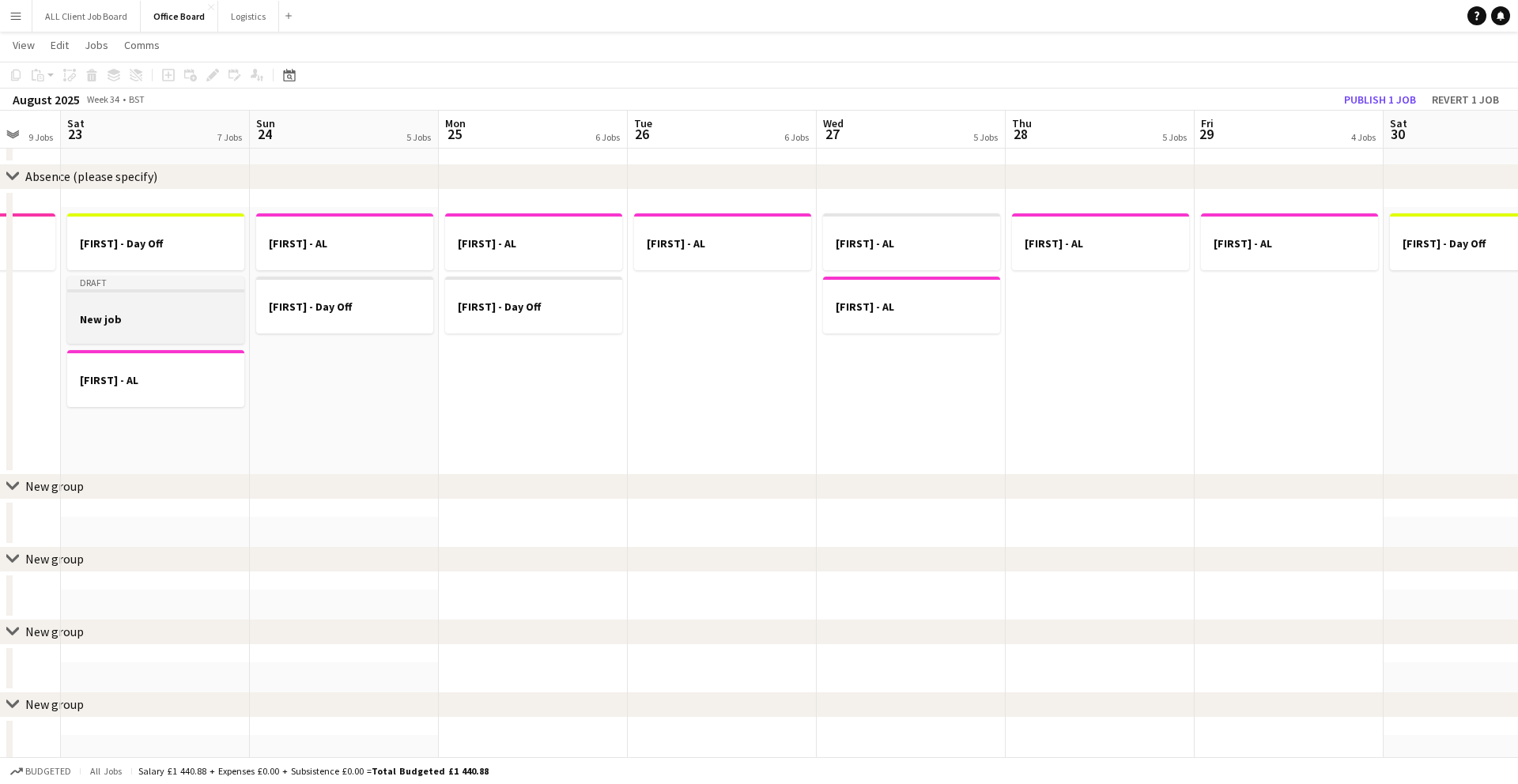 scroll, scrollTop: 0, scrollLeft: 0, axis: both 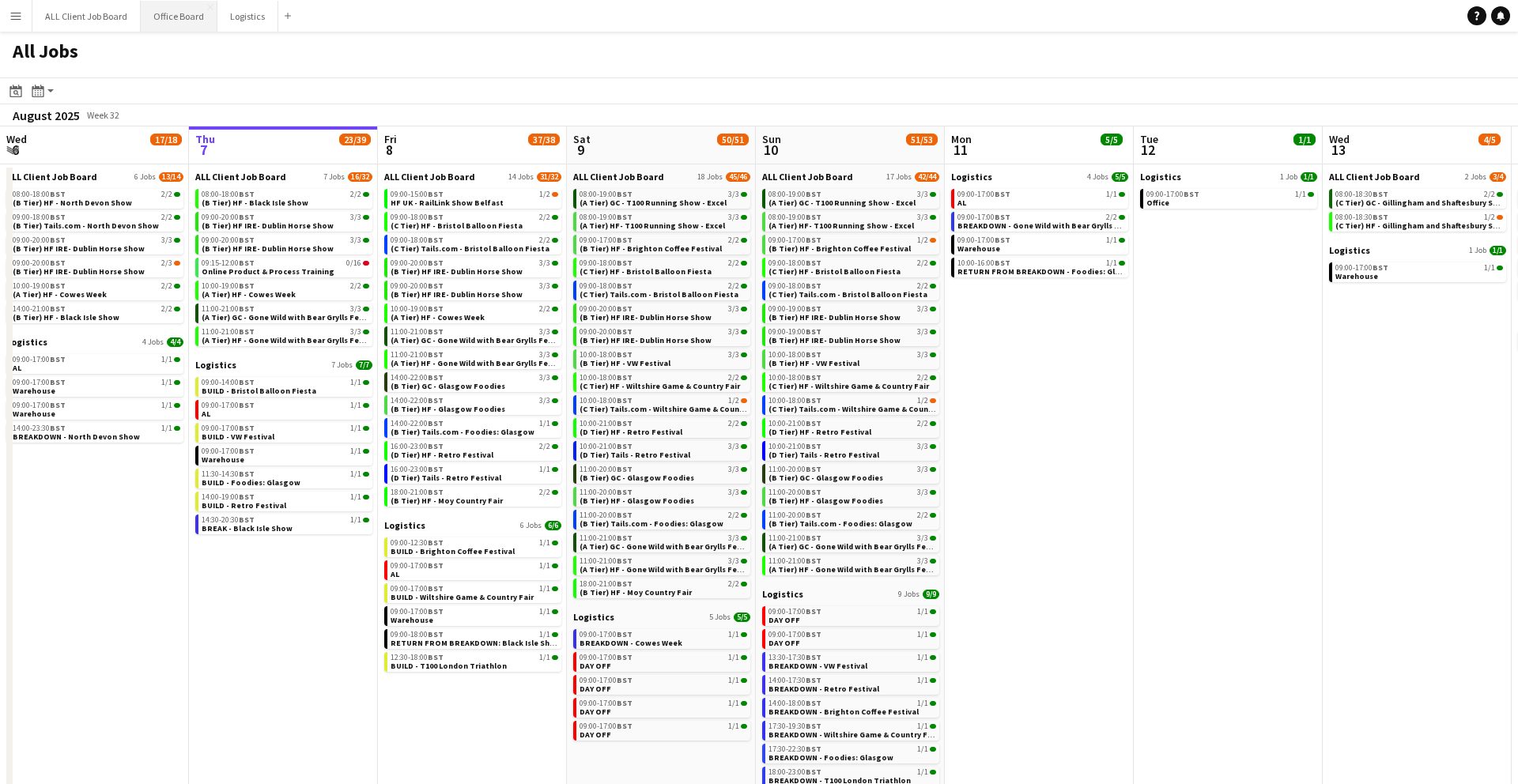 click on "Office Board
Close" at bounding box center (179, 16) 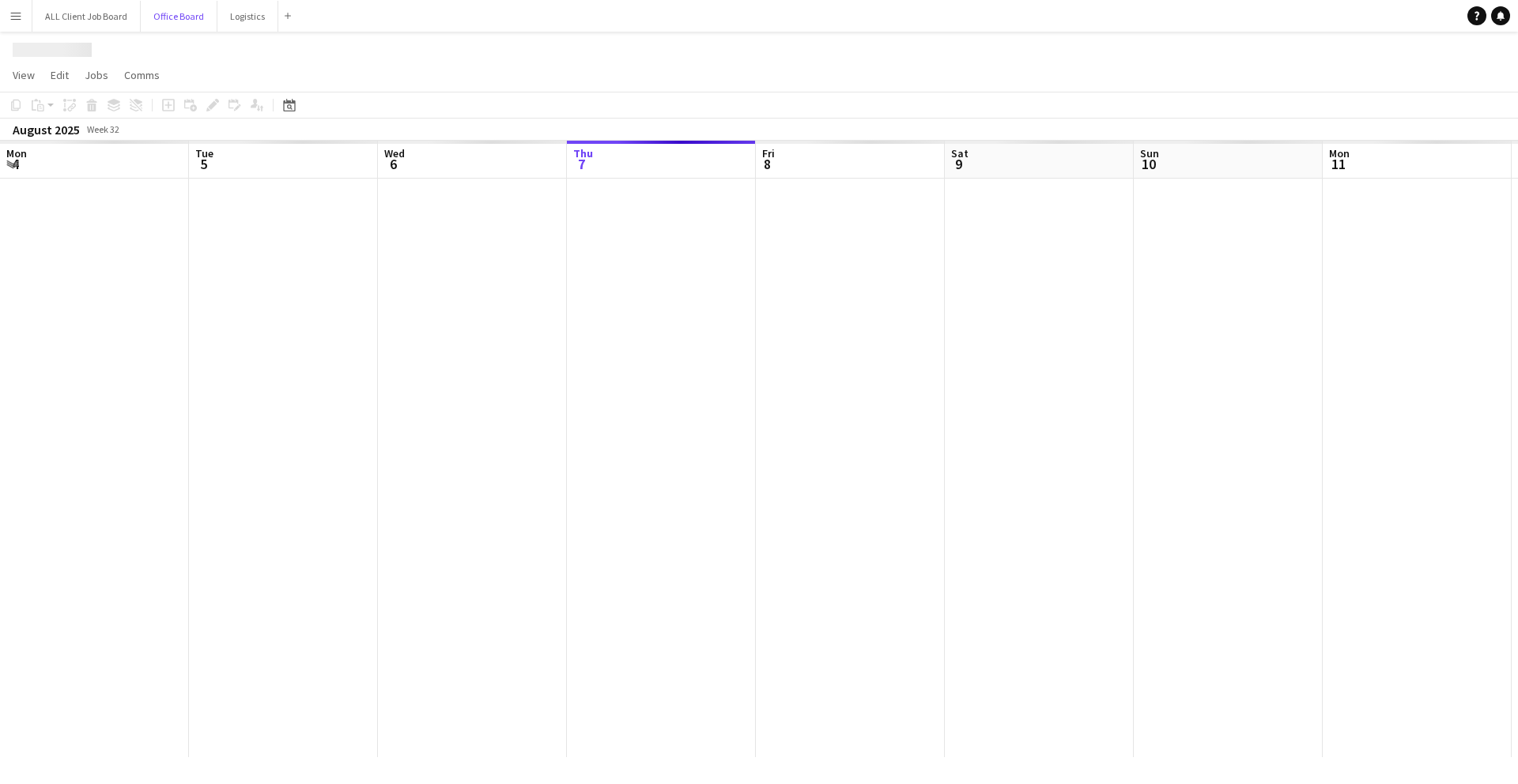 scroll, scrollTop: 0, scrollLeft: 378, axis: horizontal 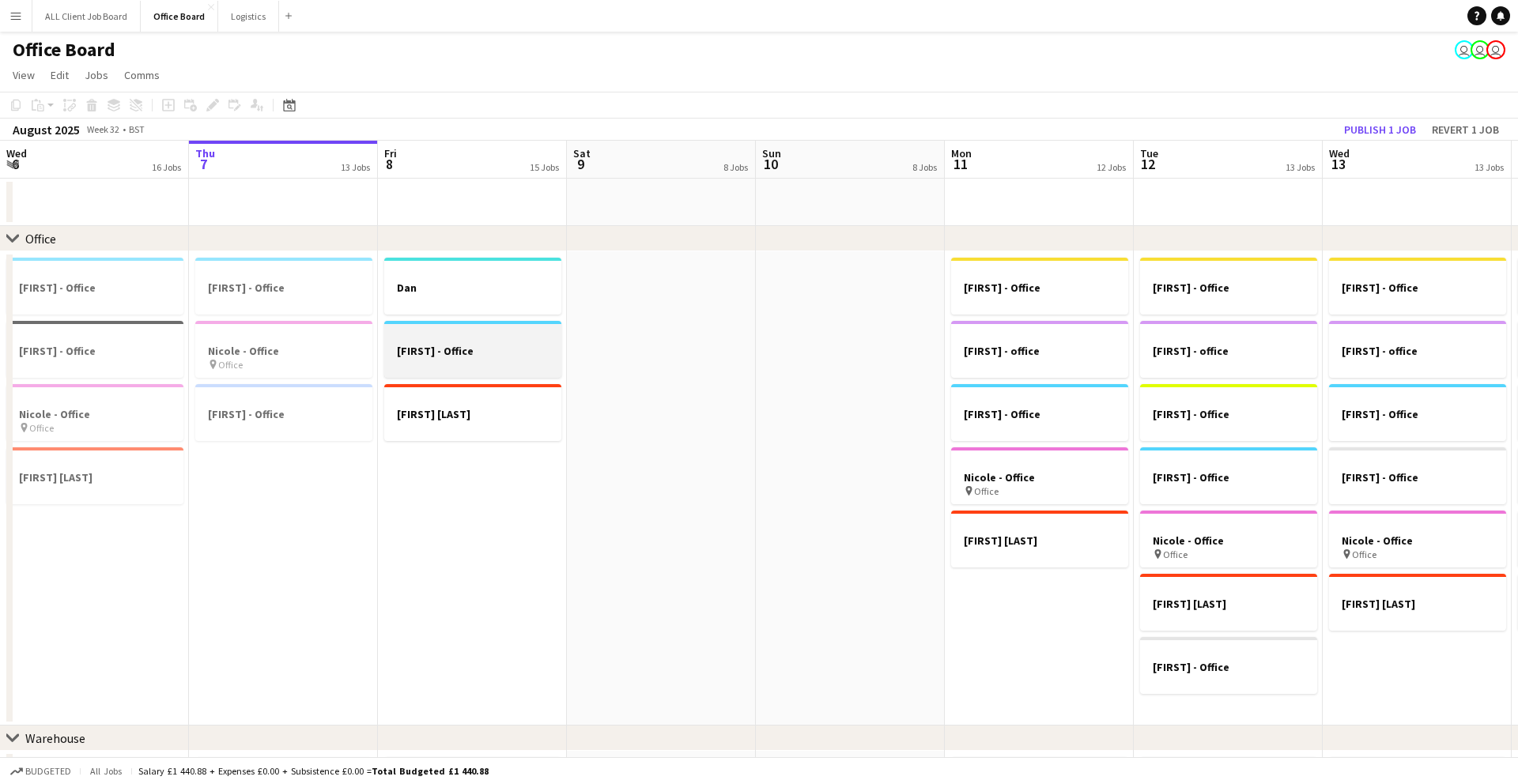 click on "[FIRST] - Office" at bounding box center (473, 351) 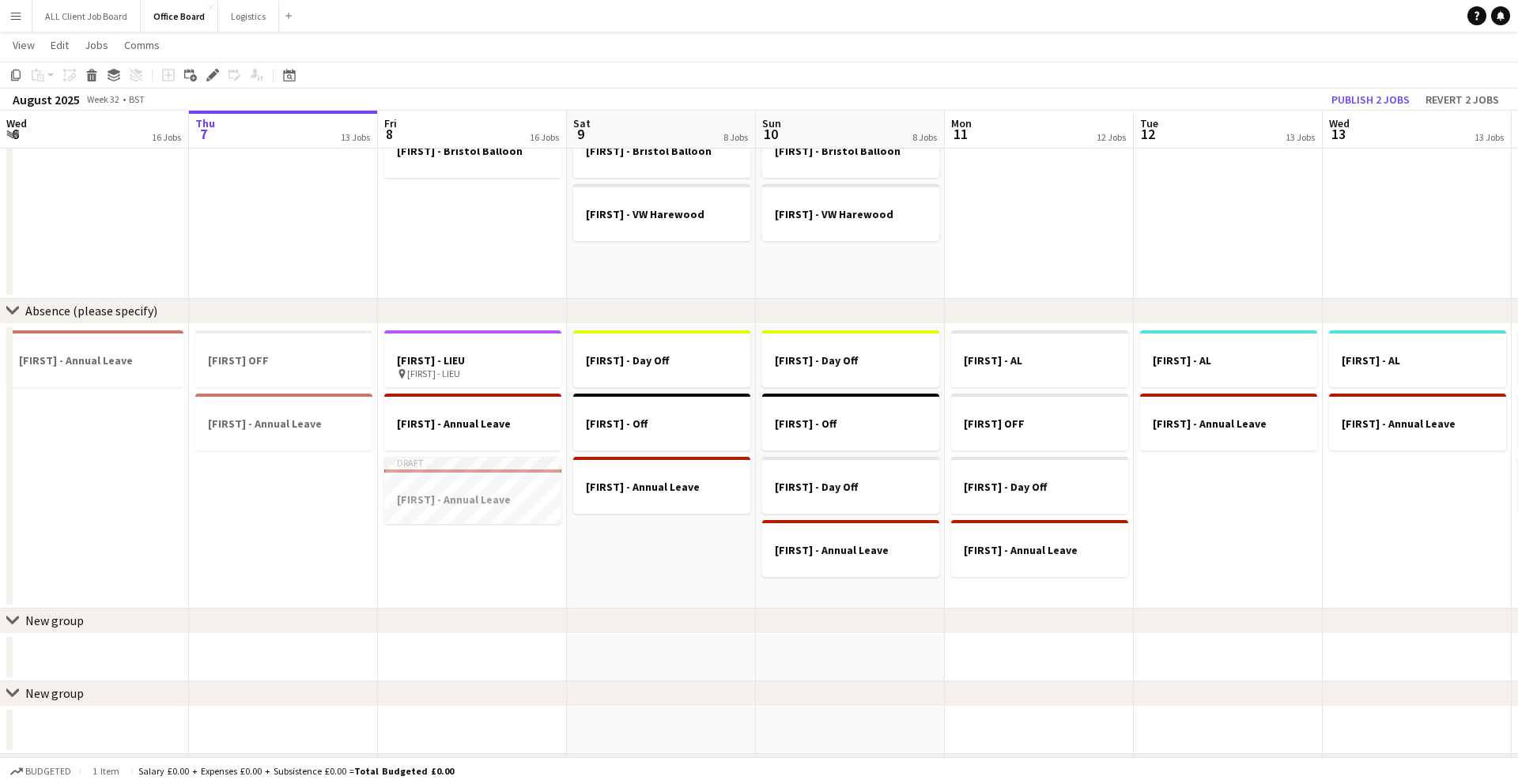 scroll, scrollTop: 1589, scrollLeft: 0, axis: vertical 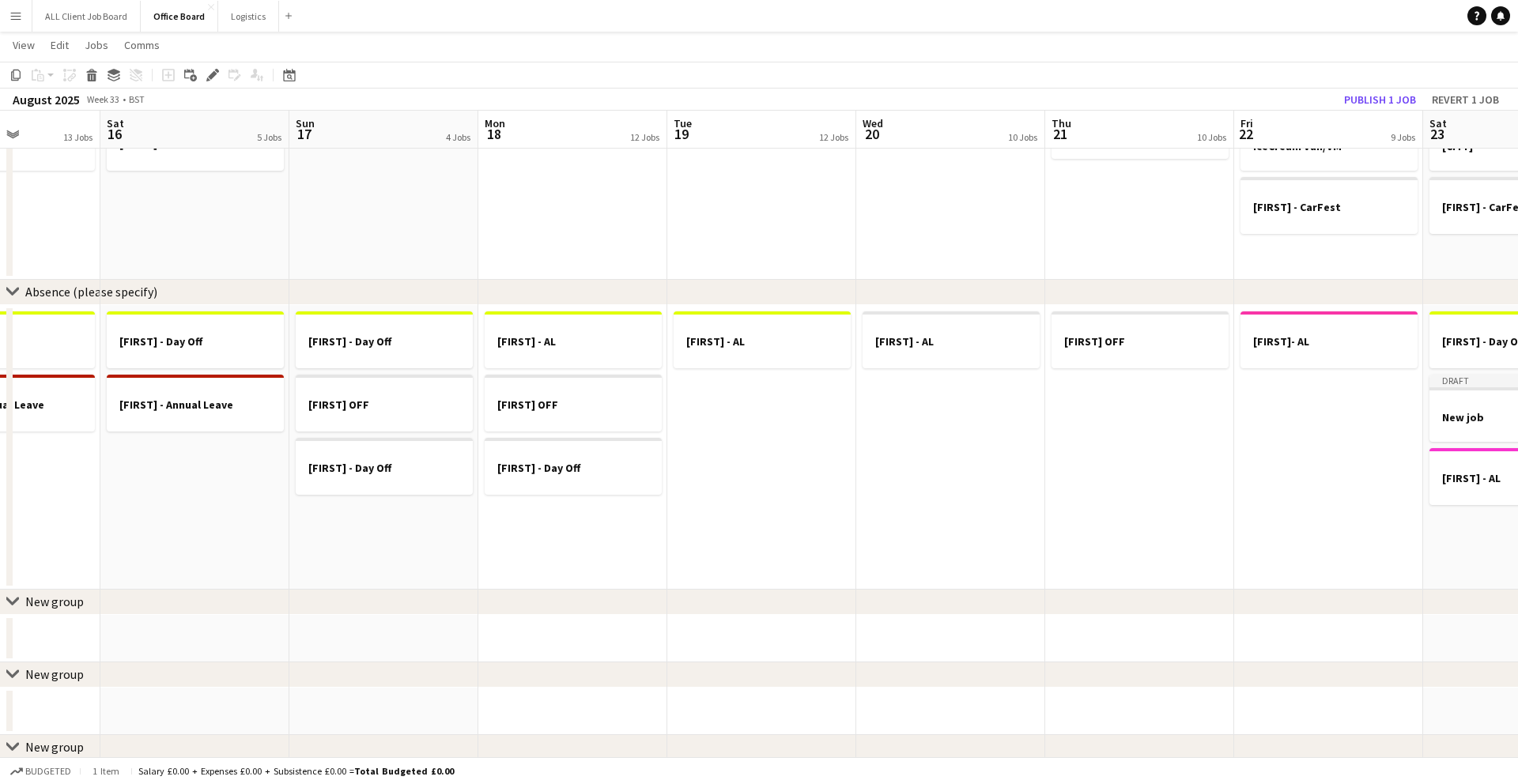 click on "[FIRST] - AL      [FIRST] OFF      [FIRST] - Day Off" at bounding box center (572, 447) 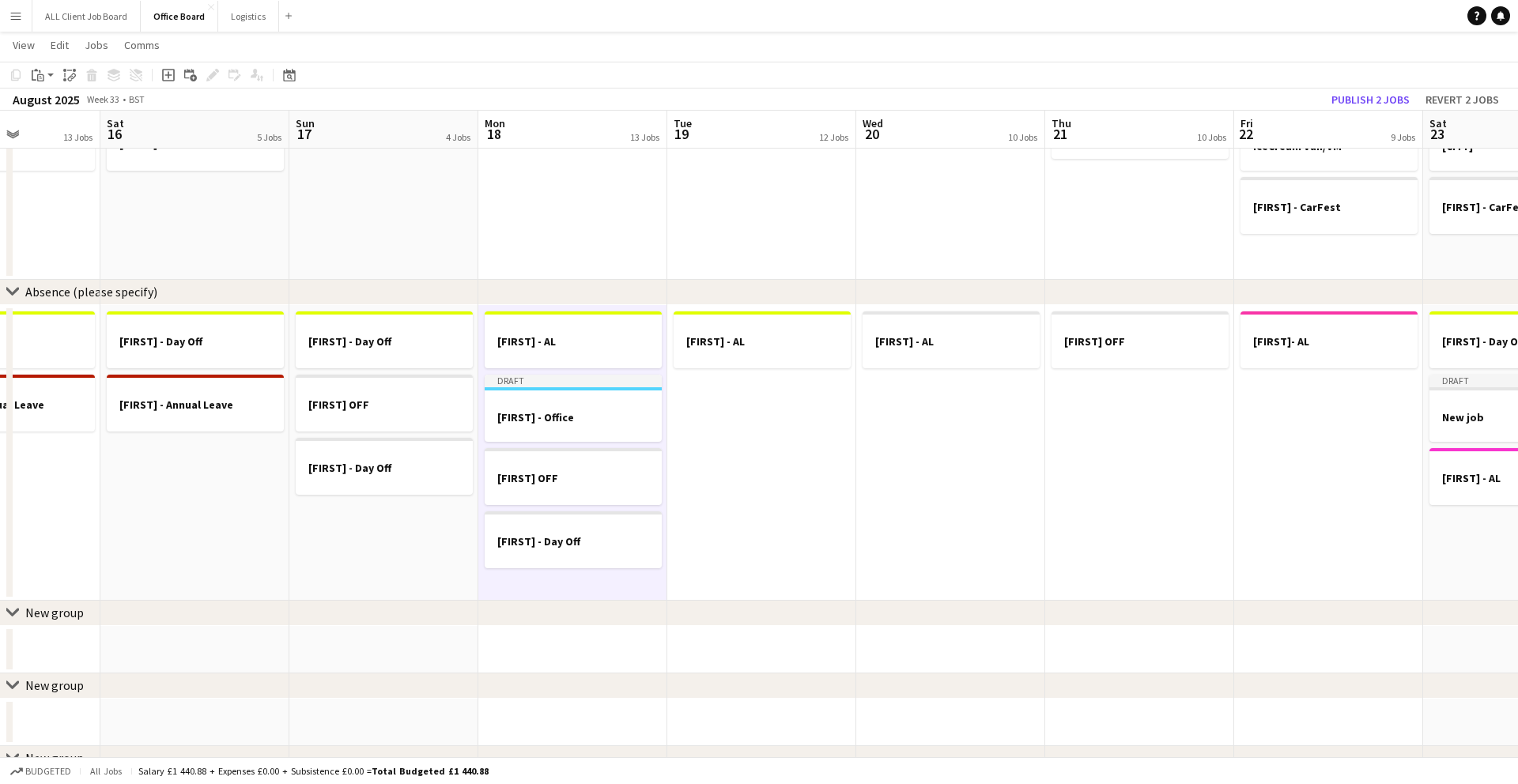 click on "[FIRST] - AL" at bounding box center [761, 453] 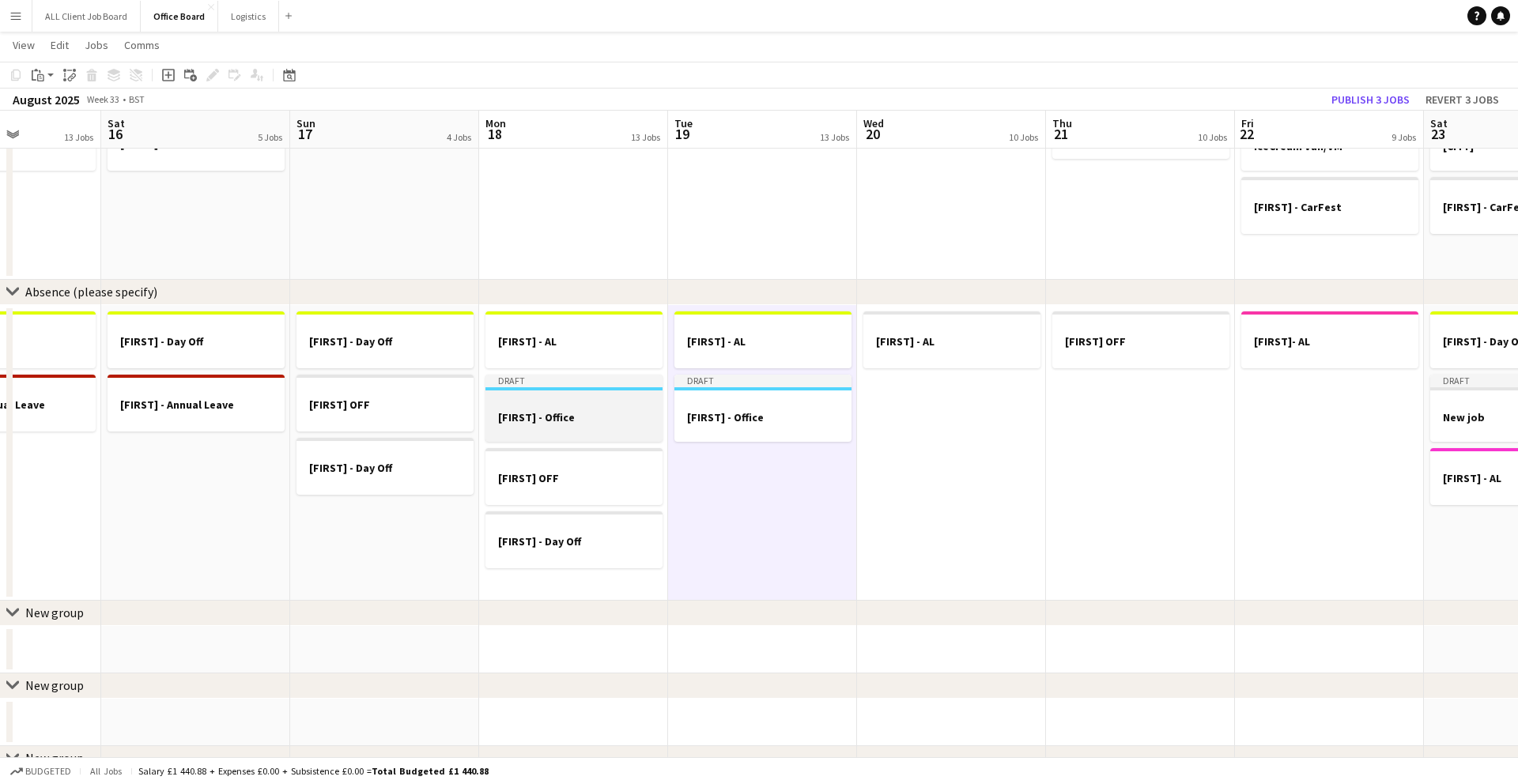 scroll, scrollTop: 0, scrollLeft: 655, axis: horizontal 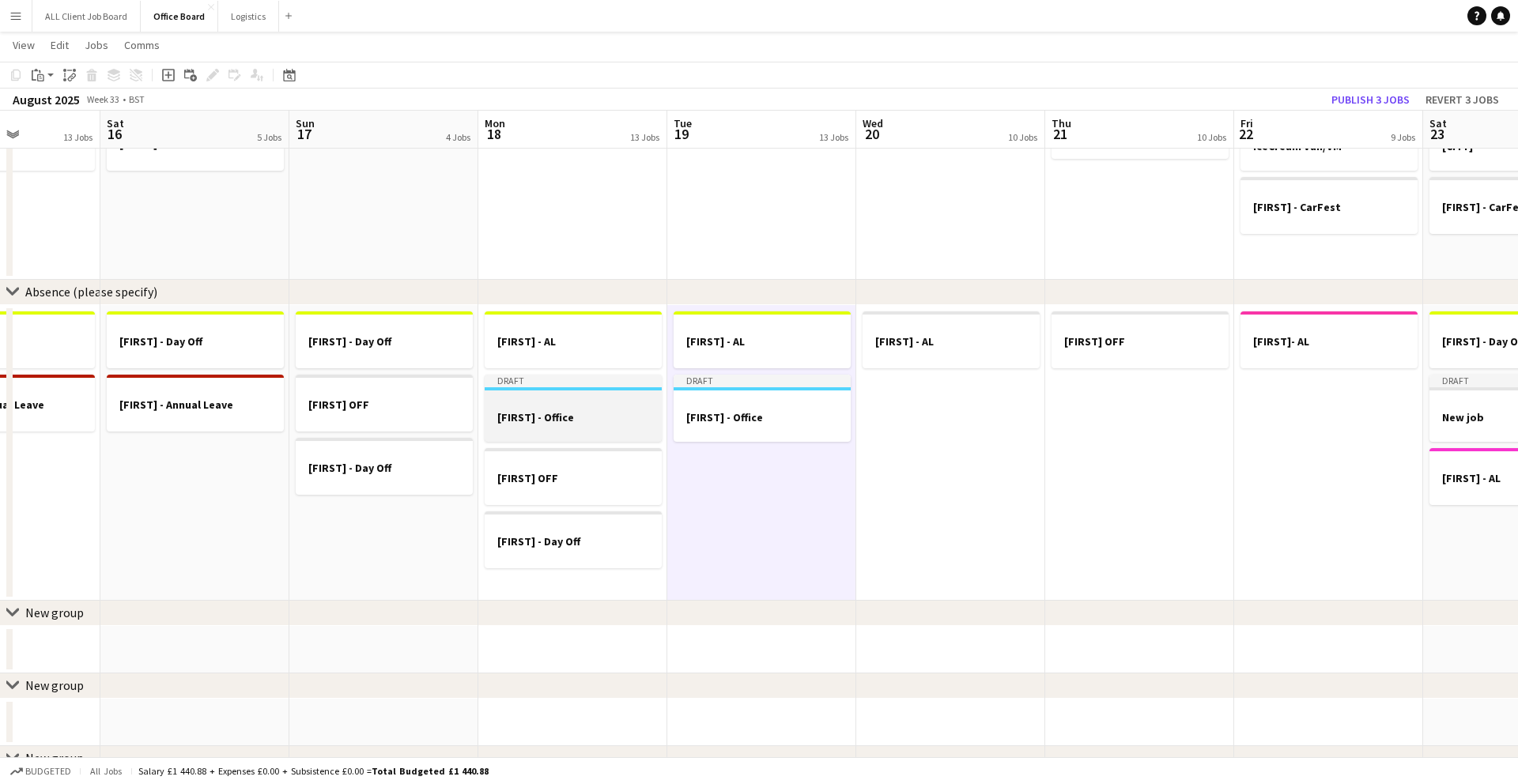 click on "[FIRST] - Office" at bounding box center (573, 417) 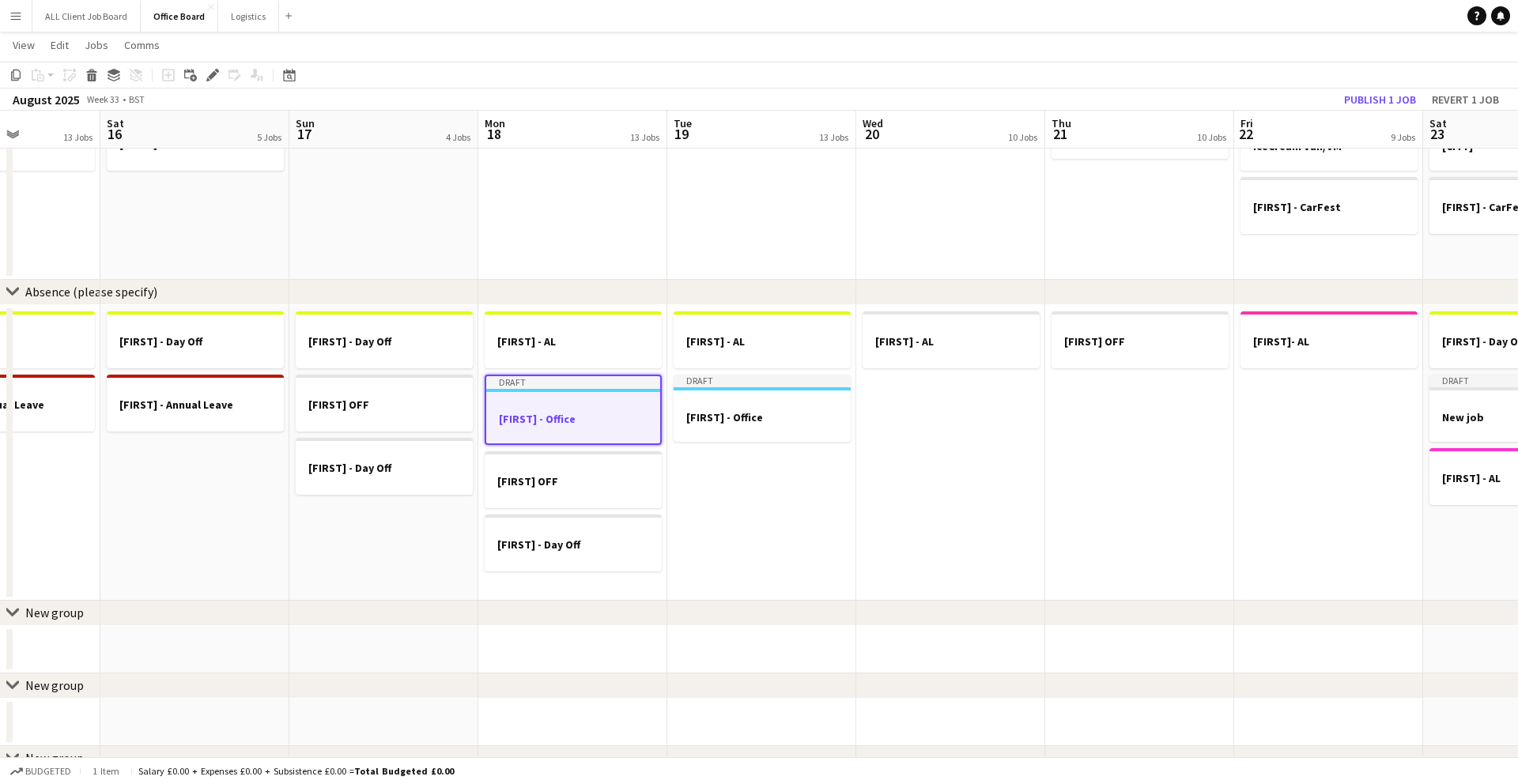 drag, startPoint x: 616, startPoint y: 412, endPoint x: 557, endPoint y: 407, distance: 59.21149 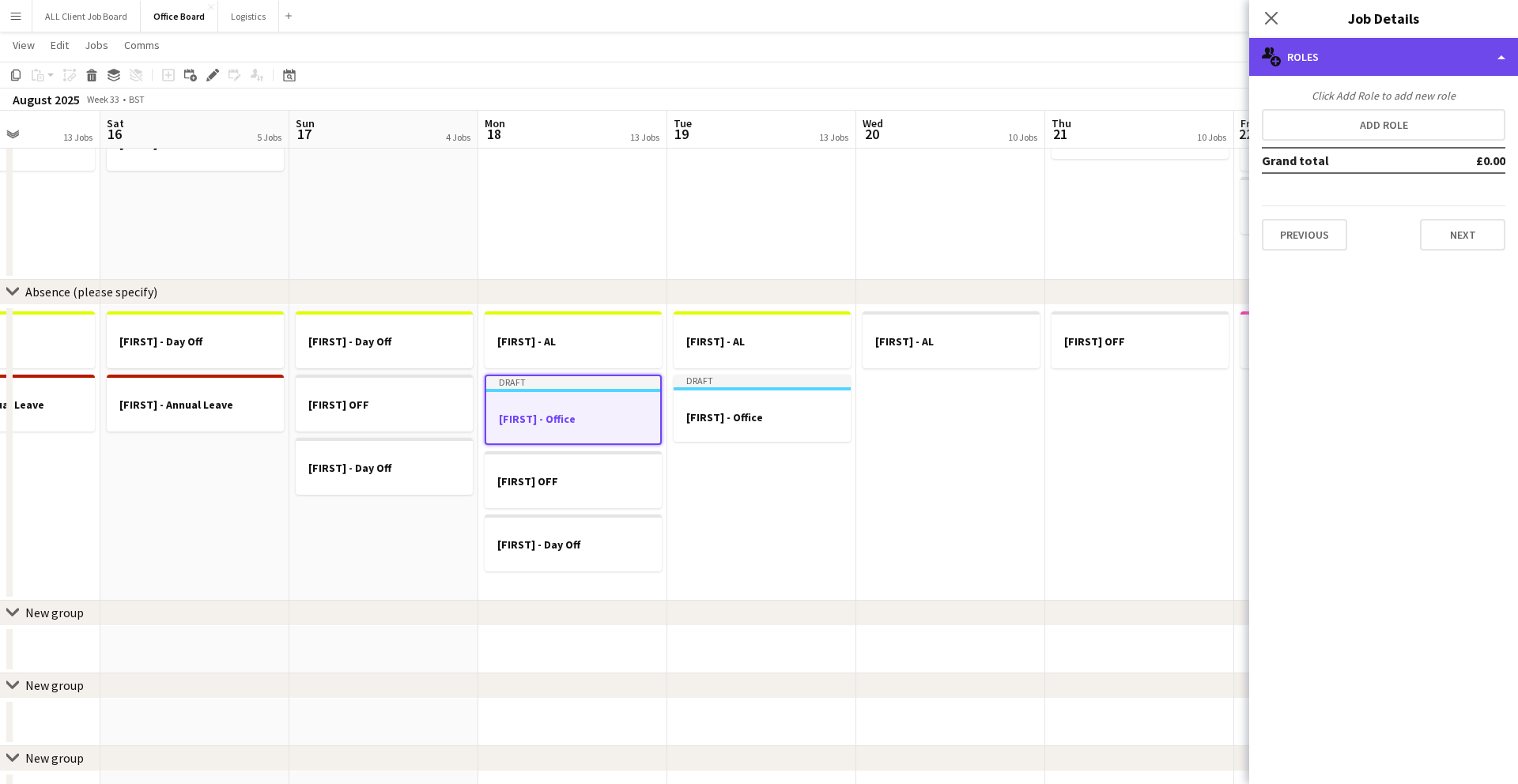 click on "multiple-users-add
Roles" 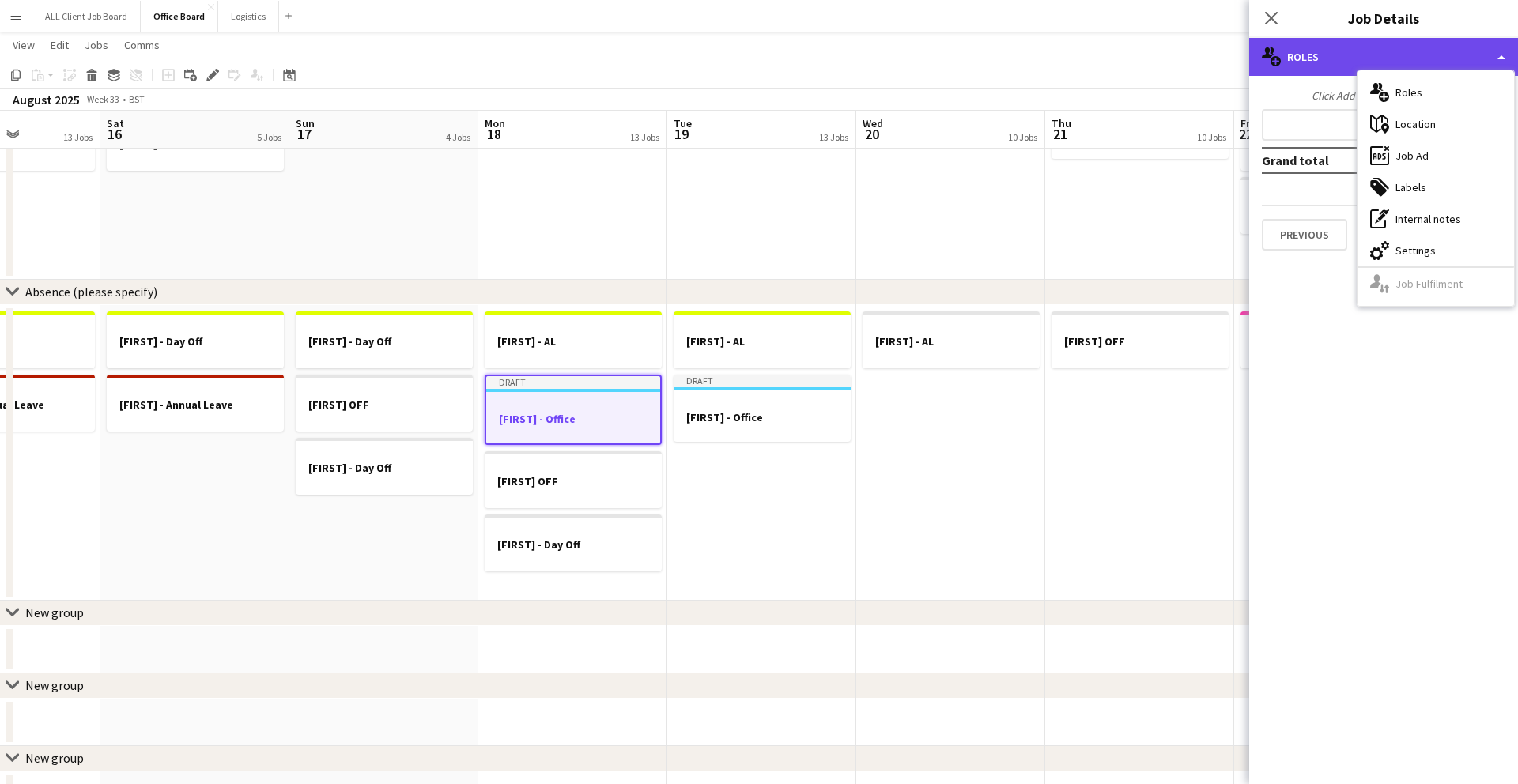 click on "multiple-users-add
Roles" 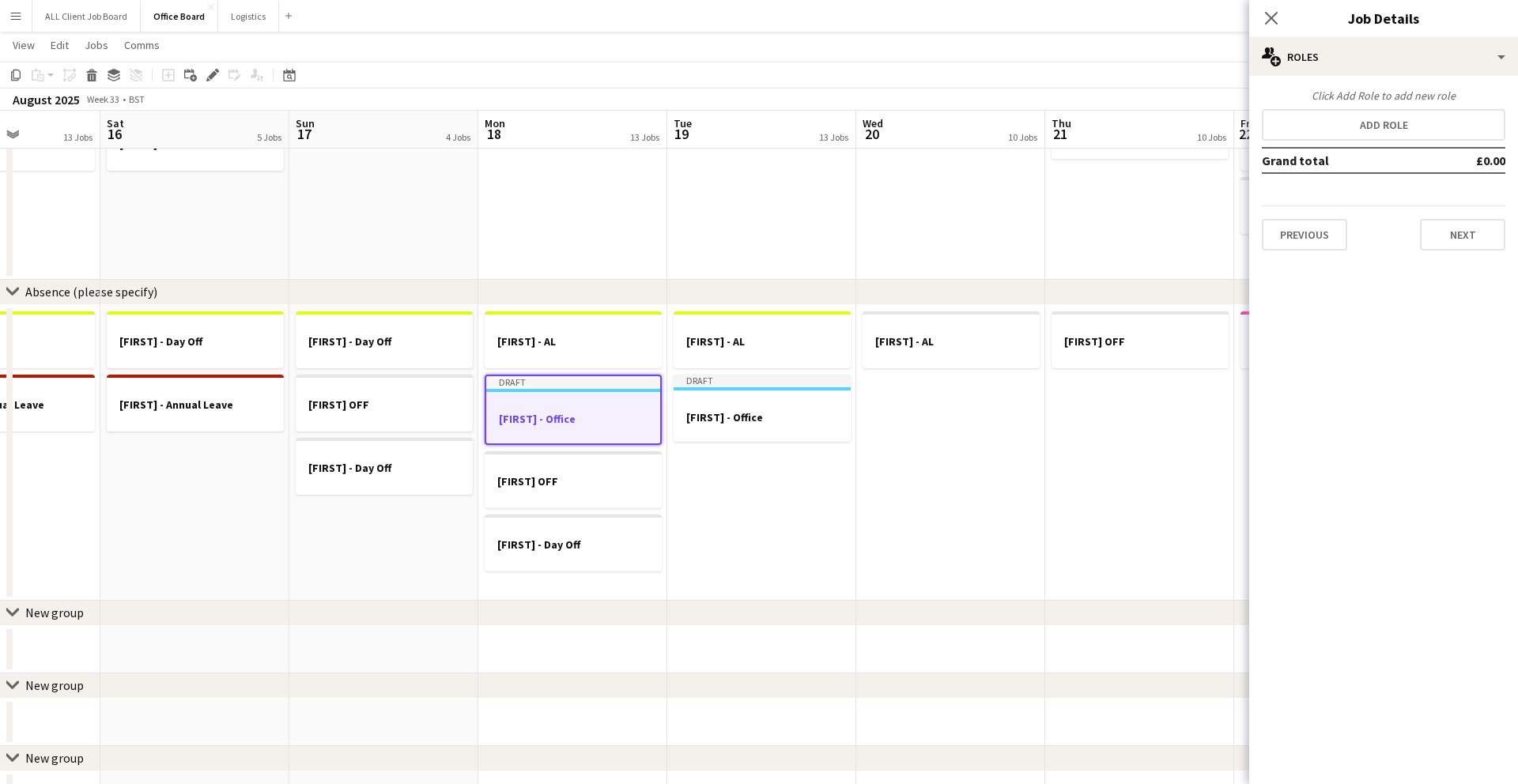 click on "[FIRST] - Office" at bounding box center (573, 419) 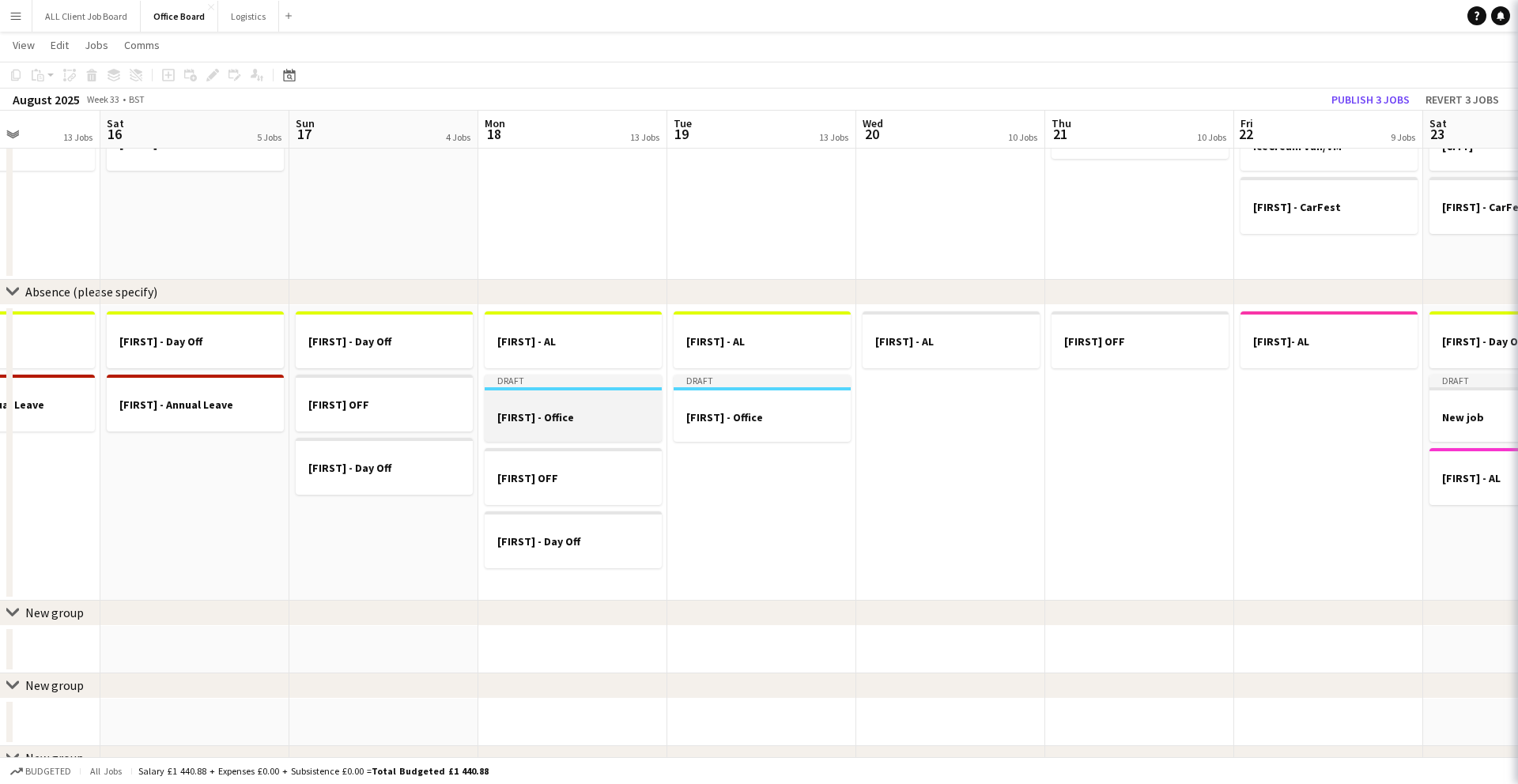 click on "[FIRST] - Office" at bounding box center (573, 417) 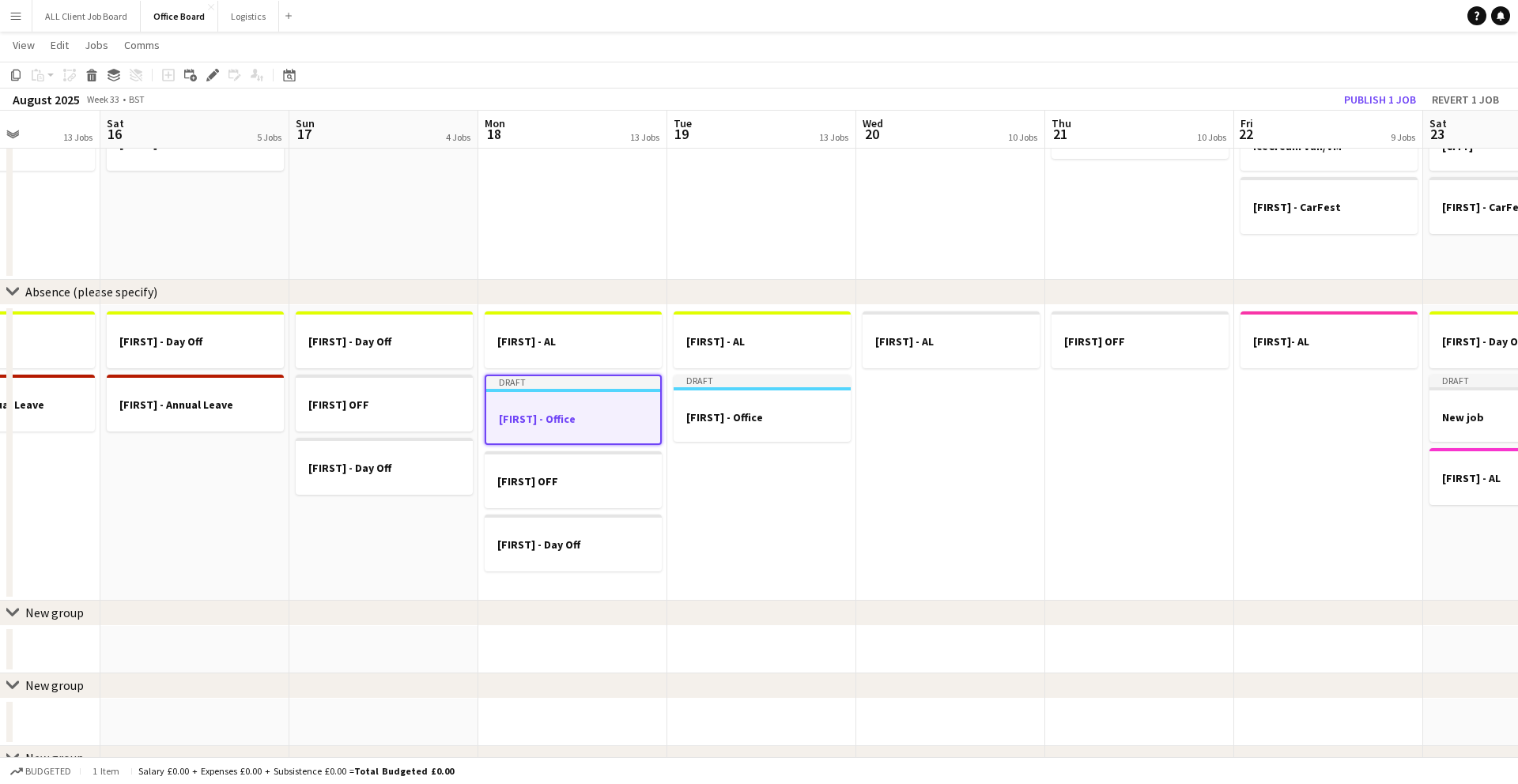 click on "[FIRST] - Office" at bounding box center (573, 419) 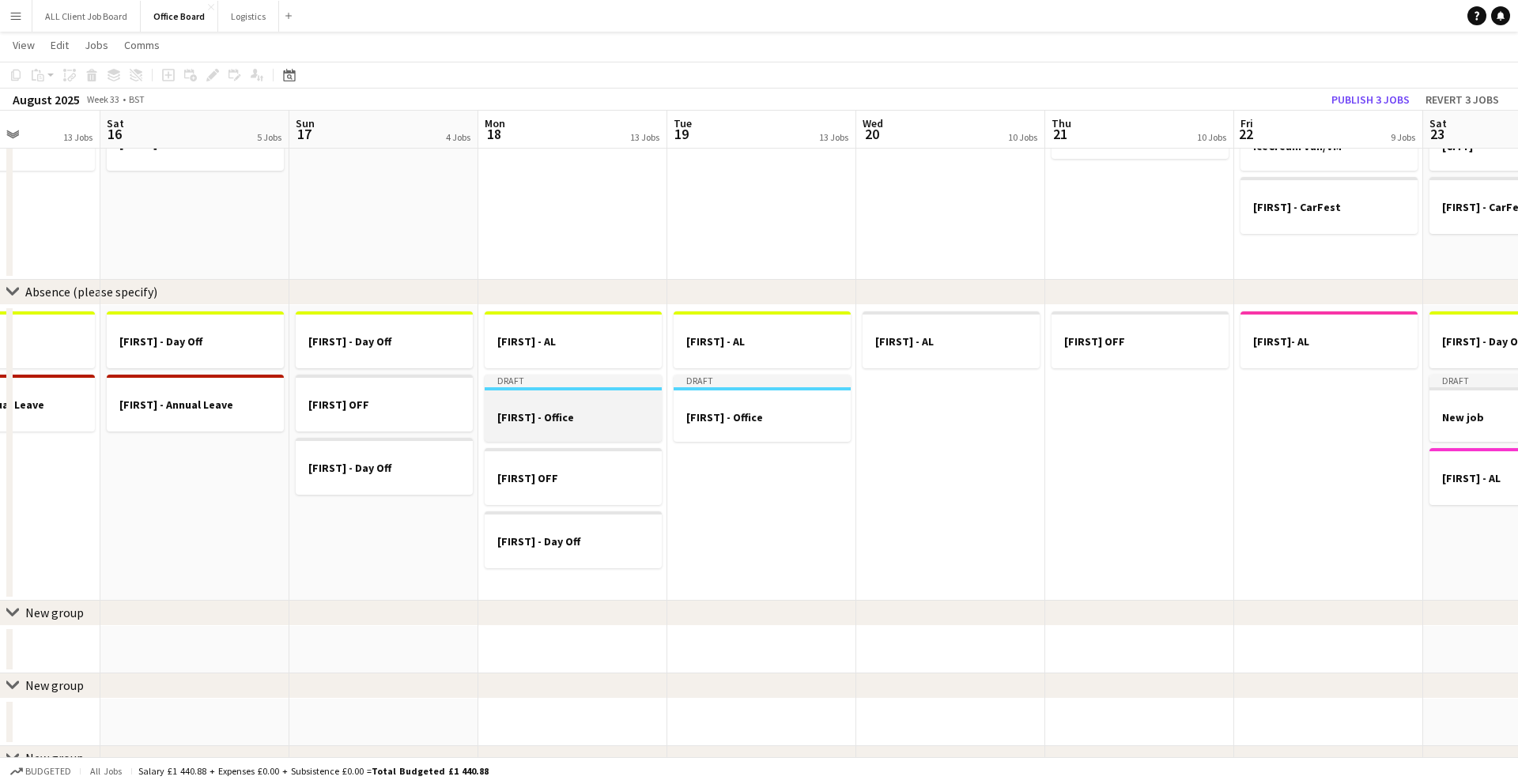 click on "[FIRST] - Office" at bounding box center (573, 417) 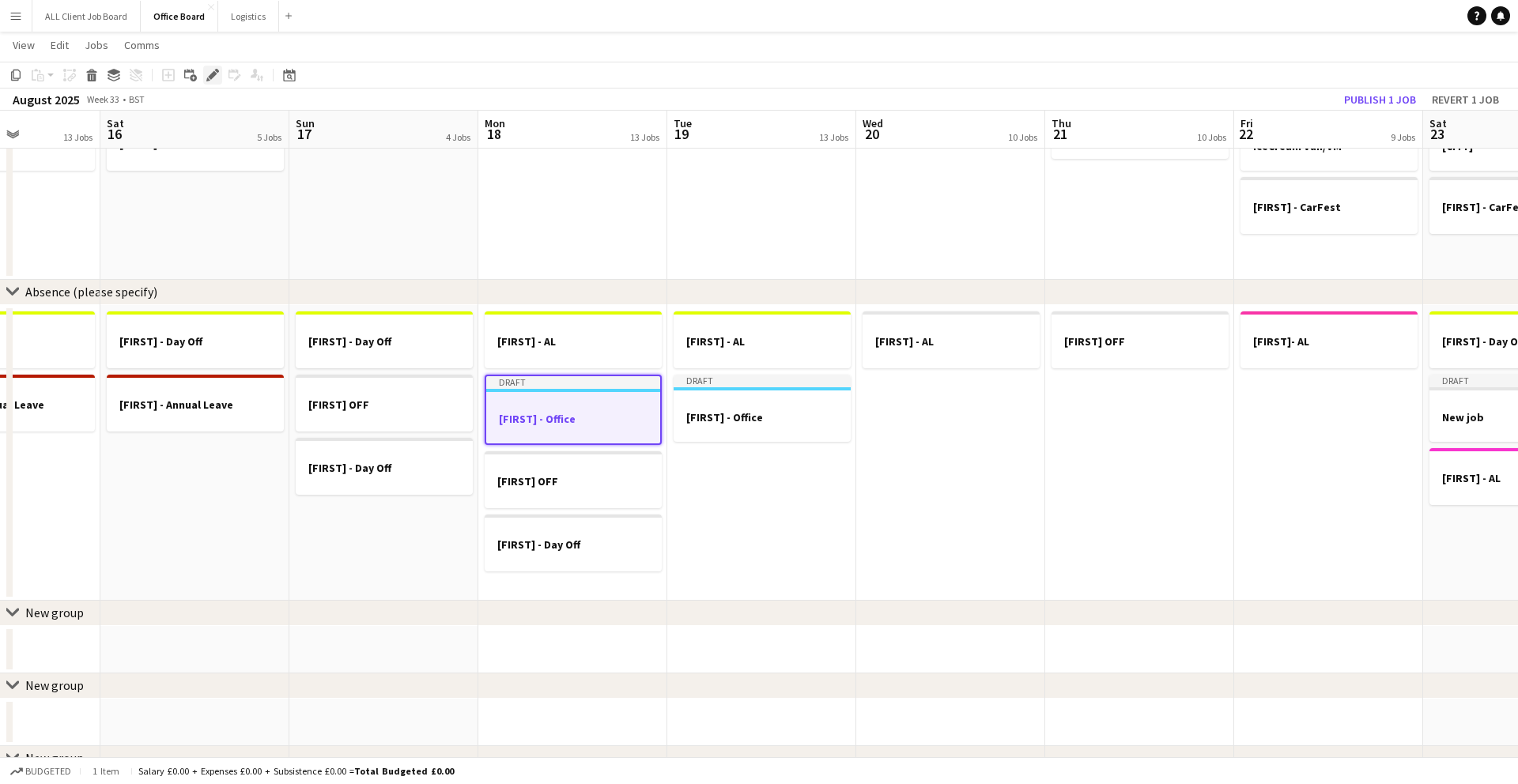 click 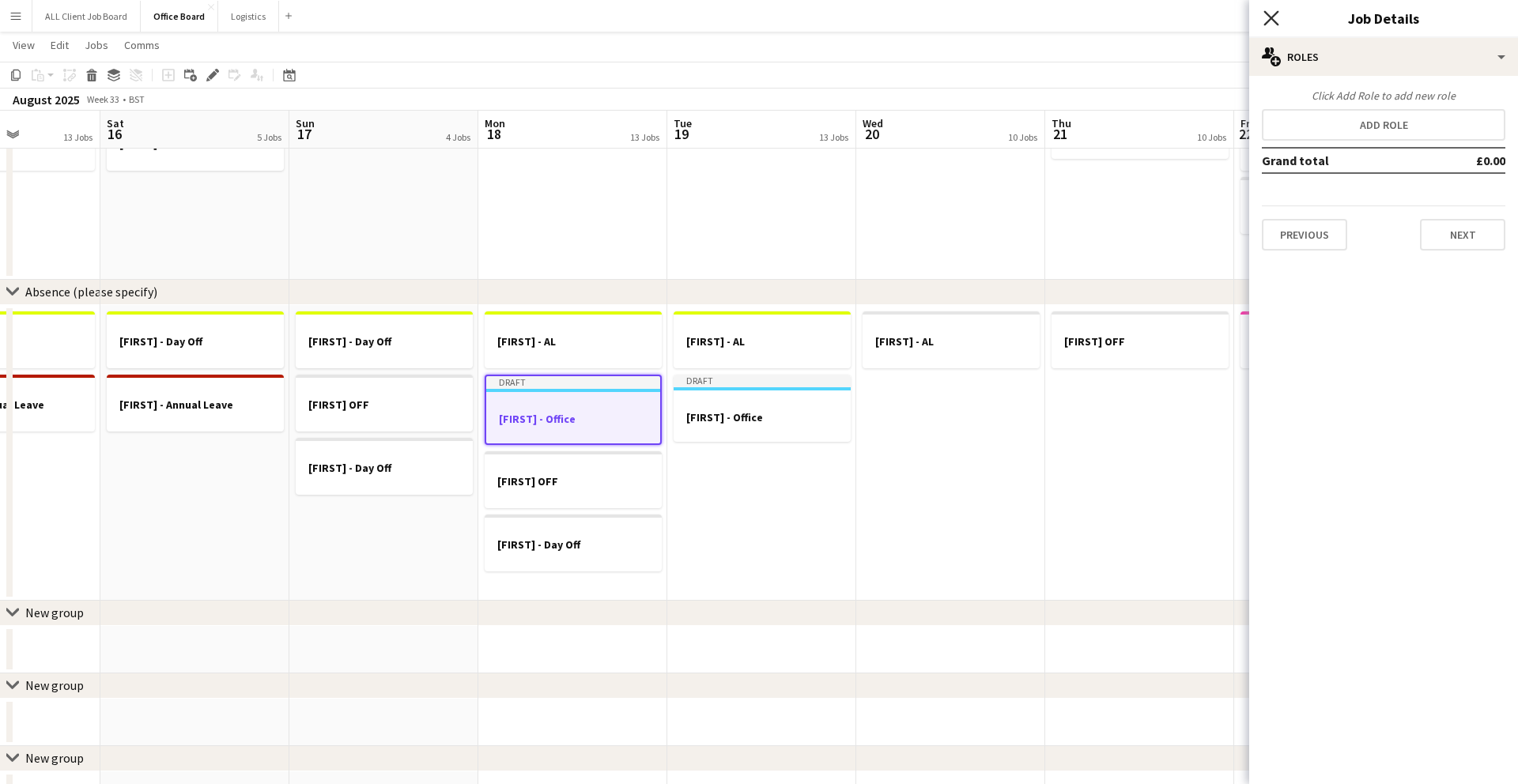 click on "Close pop-in" 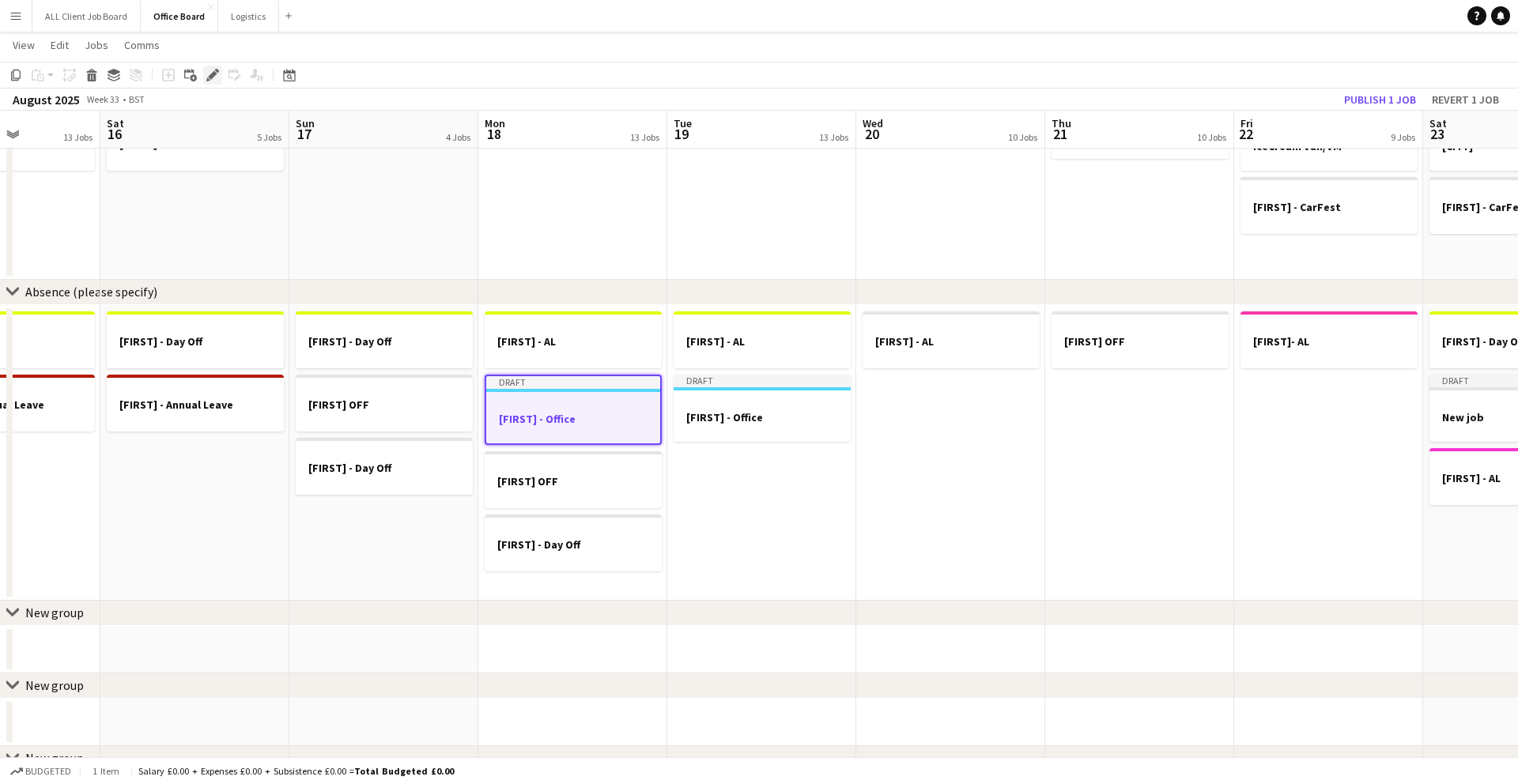 click on "Edit" at bounding box center (213, 75) 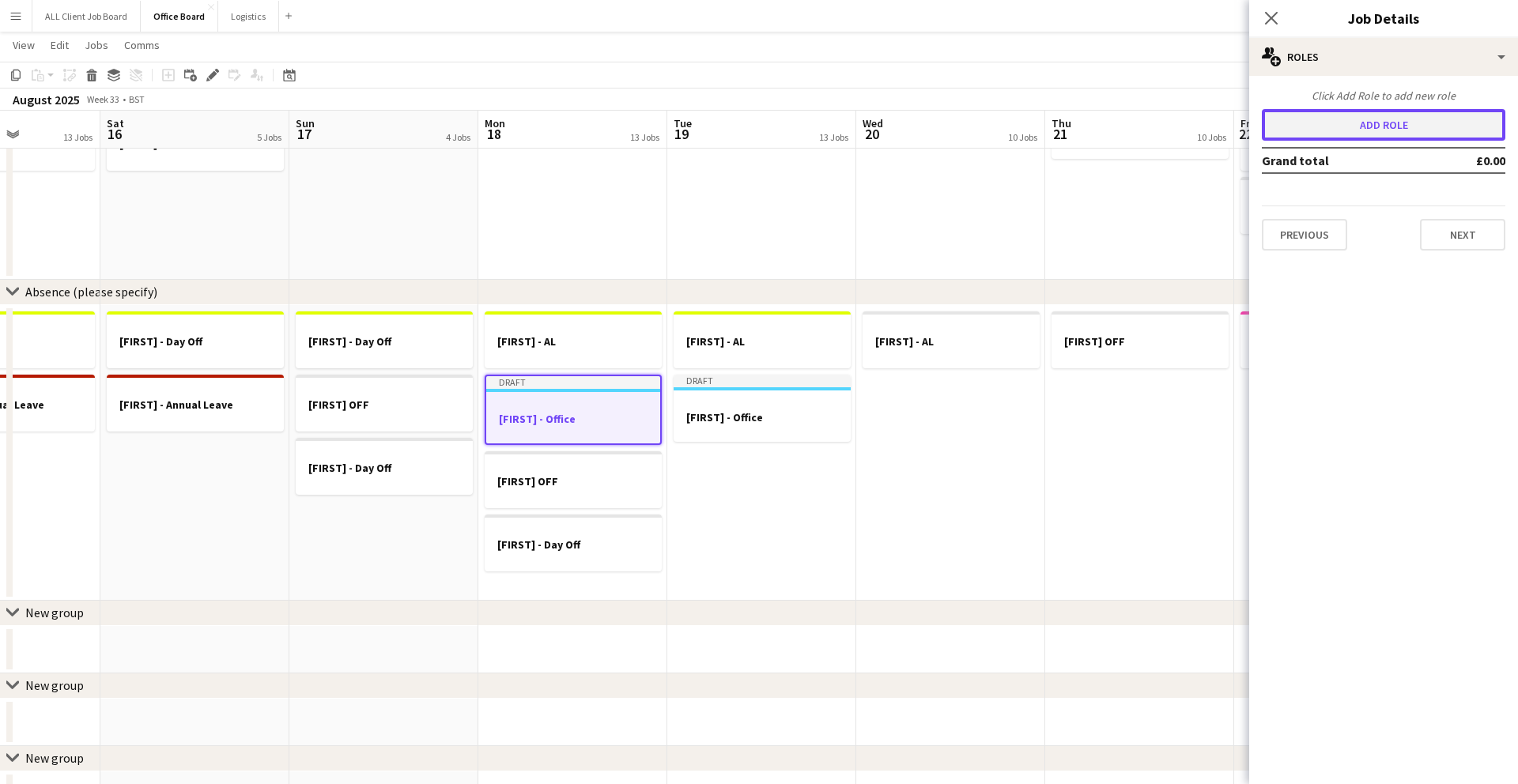 click on "Add role" at bounding box center [1384, 125] 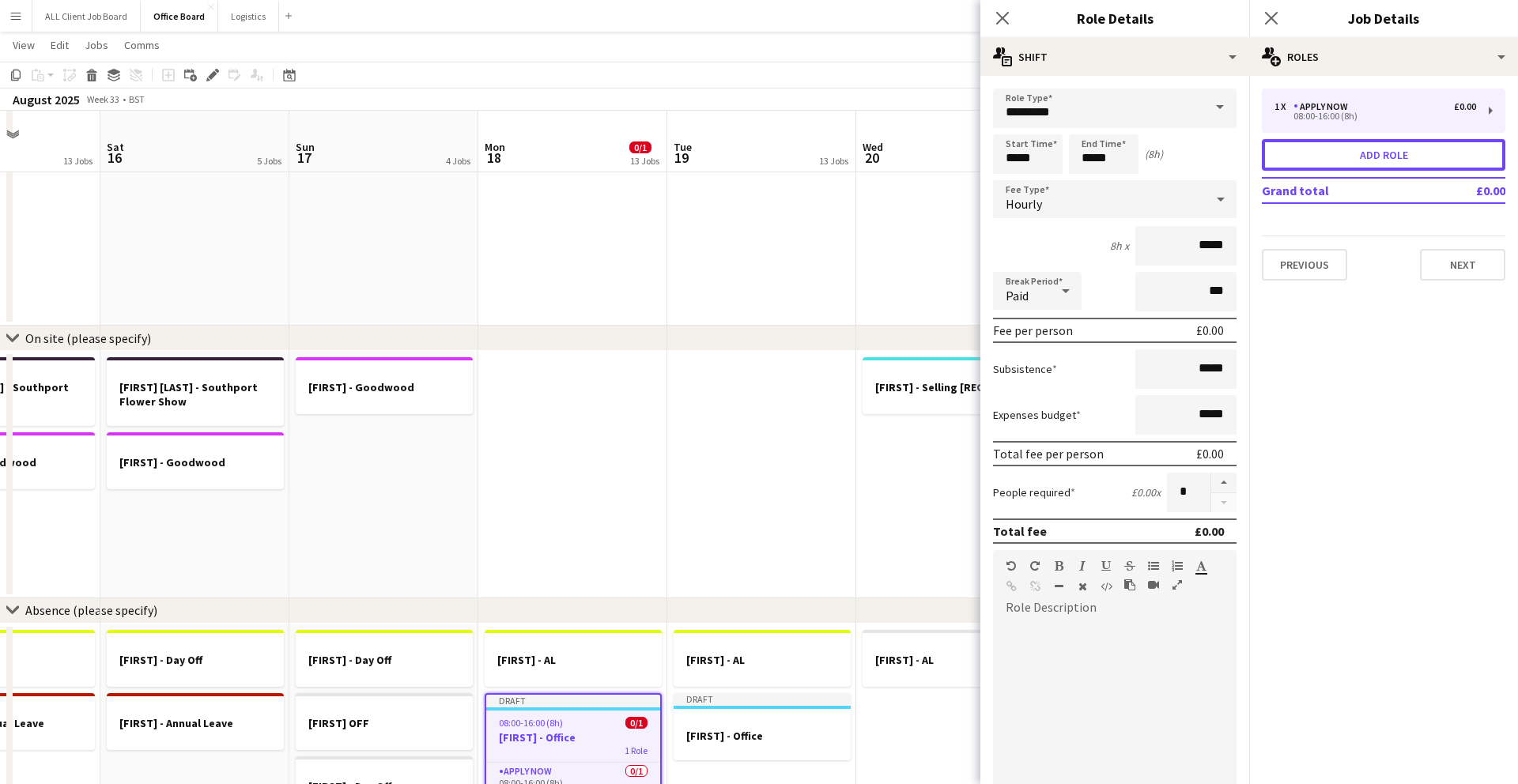scroll, scrollTop: 1250, scrollLeft: 0, axis: vertical 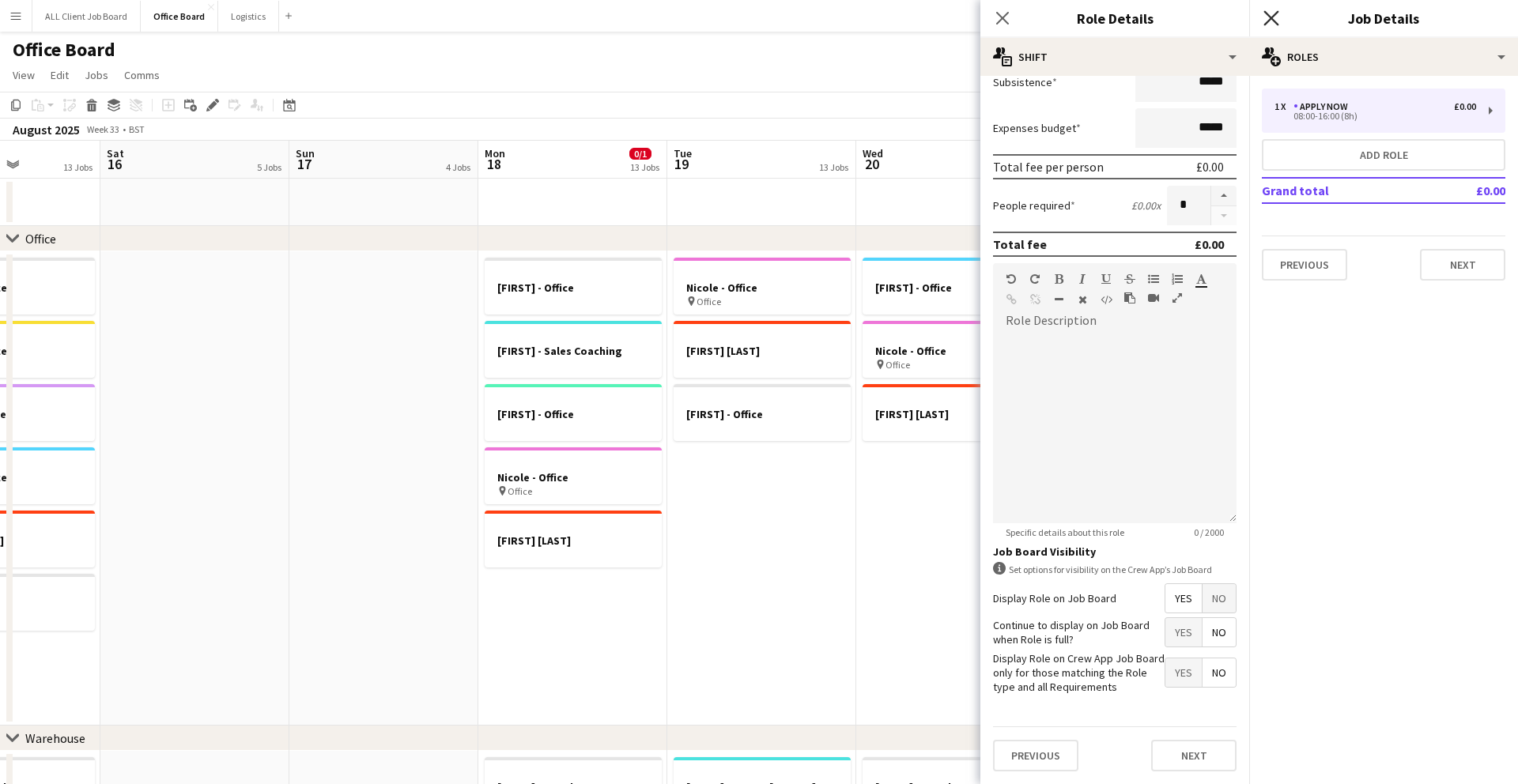 click on "Close pop-in" 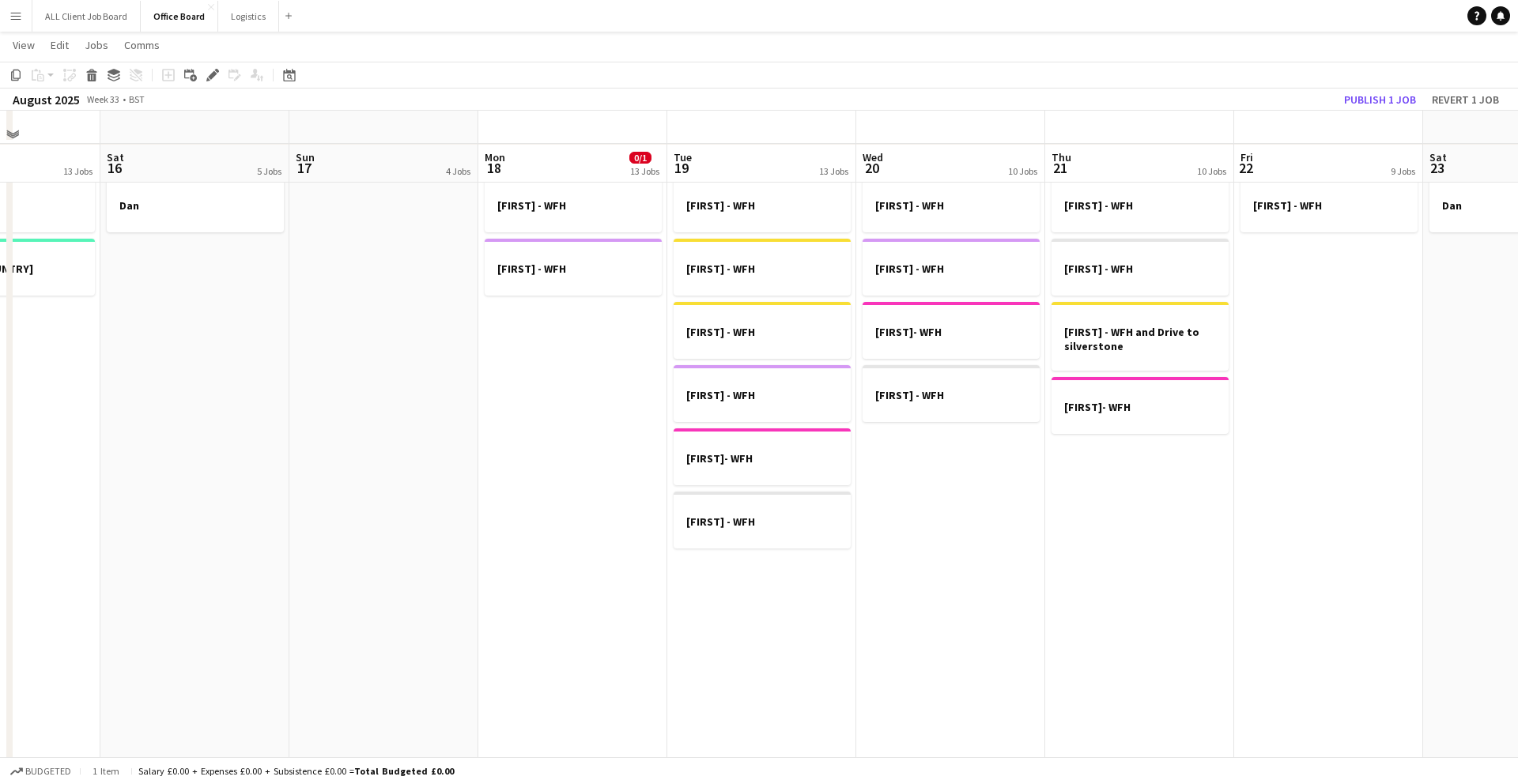 scroll, scrollTop: 920, scrollLeft: 0, axis: vertical 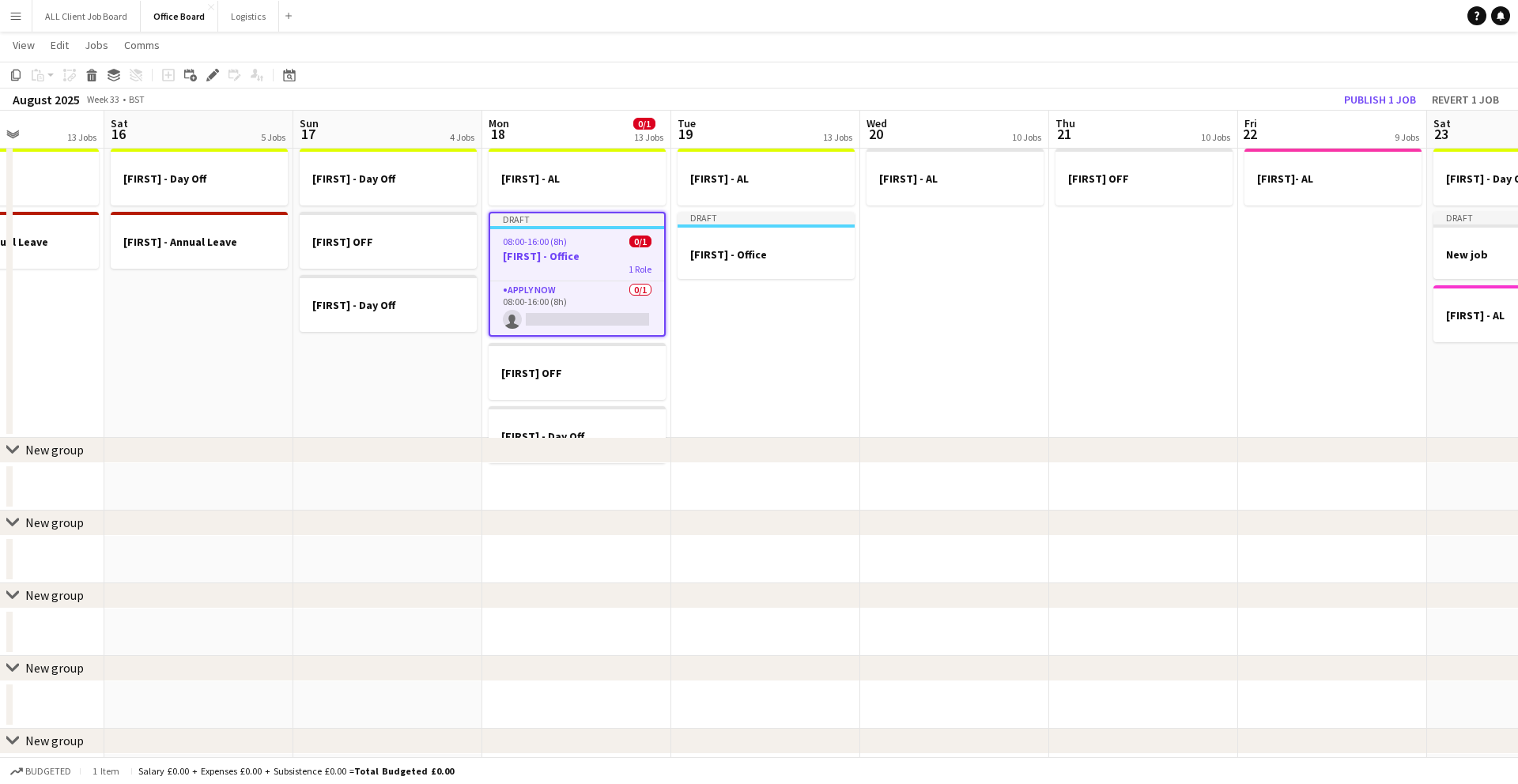click on "[FIRST] - Office" at bounding box center [577, 256] 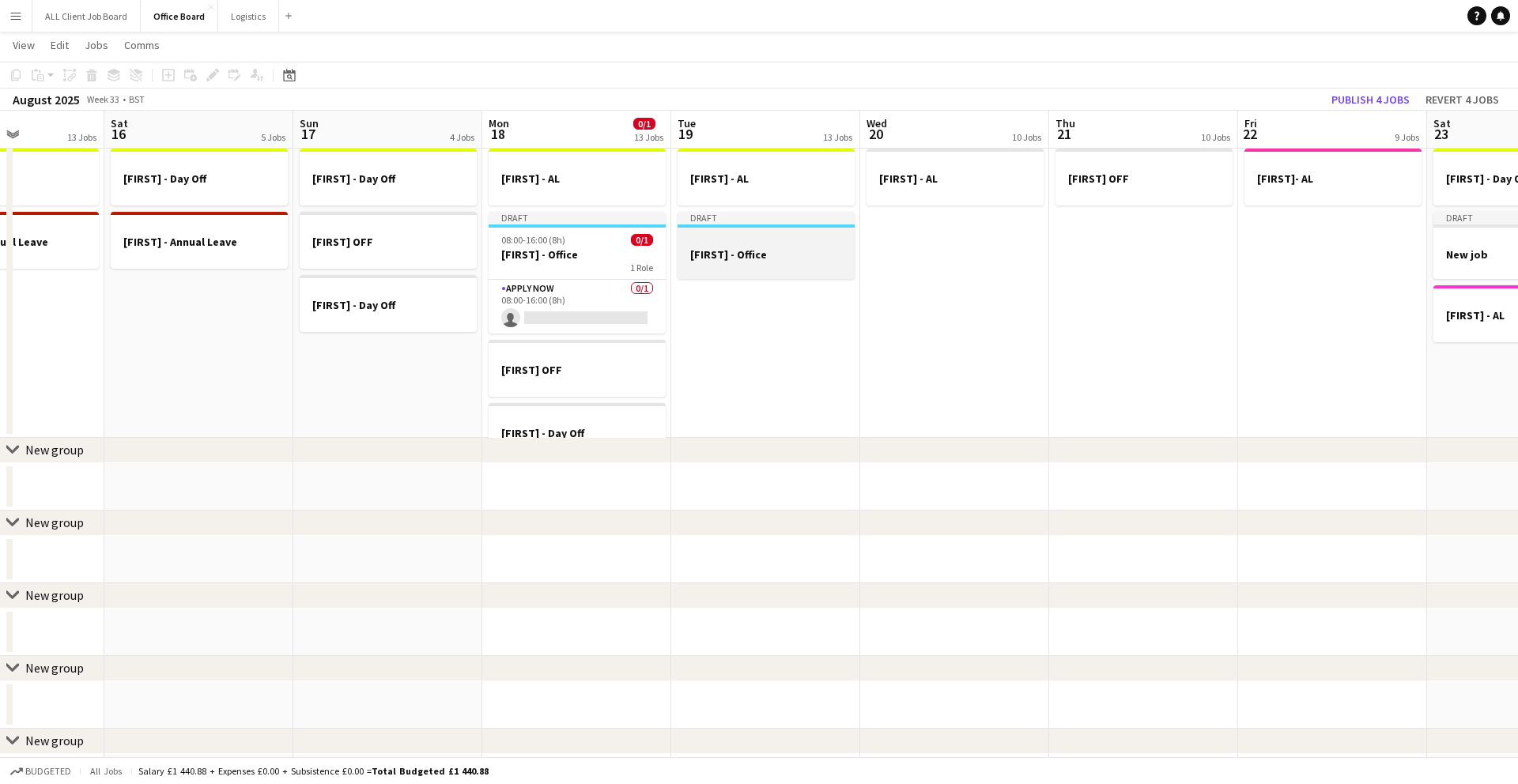 click at bounding box center [766, 268] 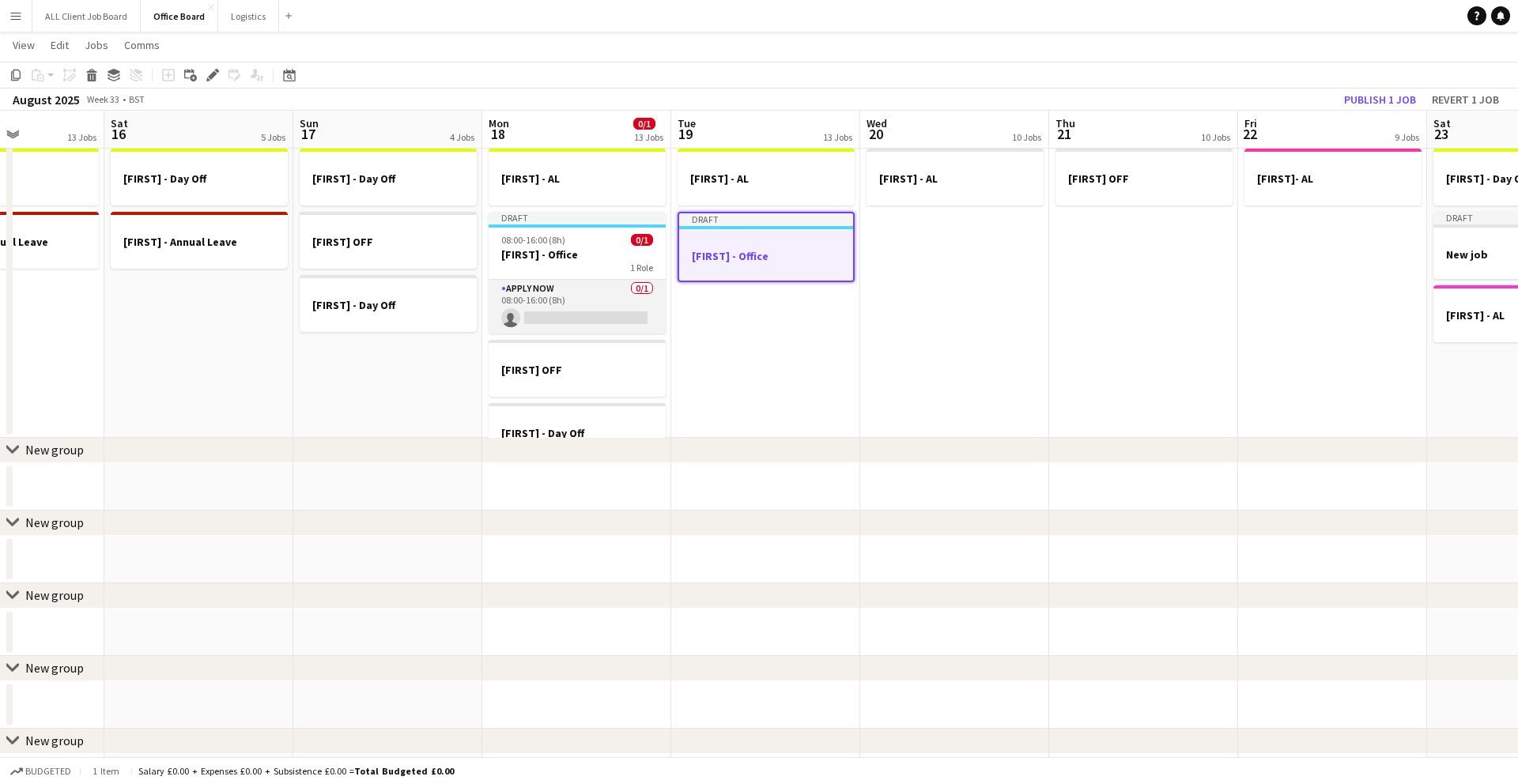 click on "APPLY NOW   0/1   08:00-16:00 (8h)
single-neutral-actions" at bounding box center (577, 307) 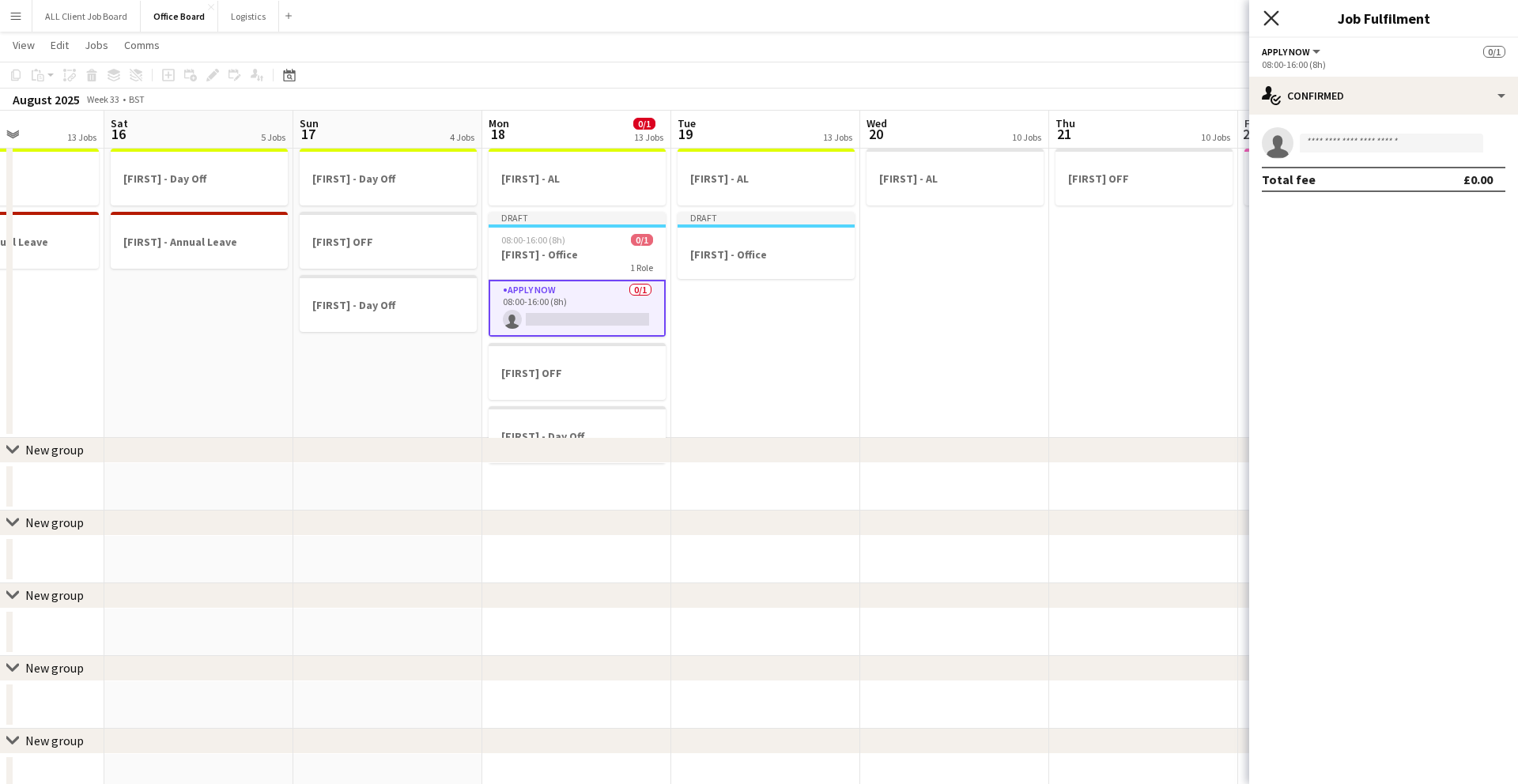 click on "Close pop-in" 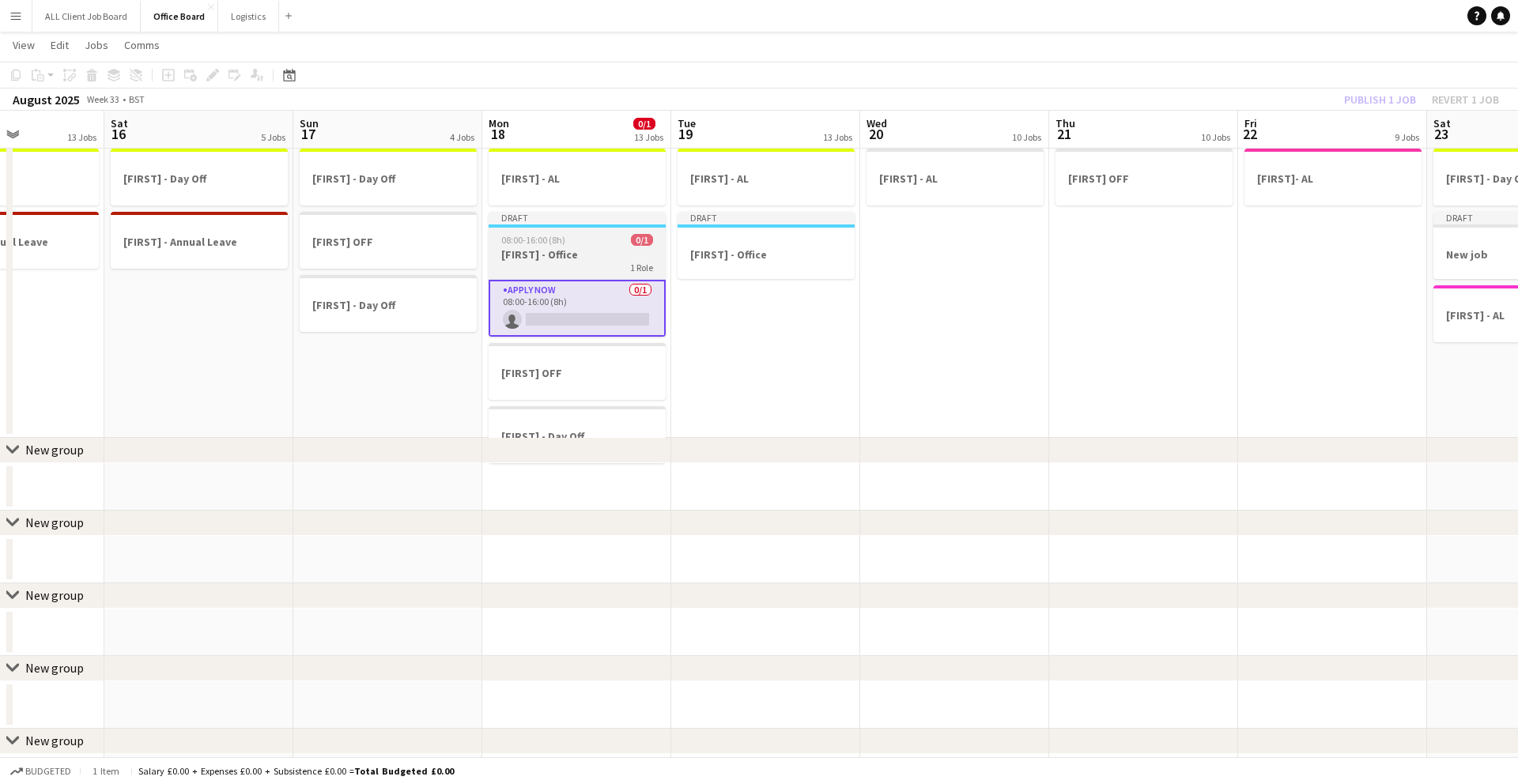 click on "1 Role" at bounding box center [577, 268] 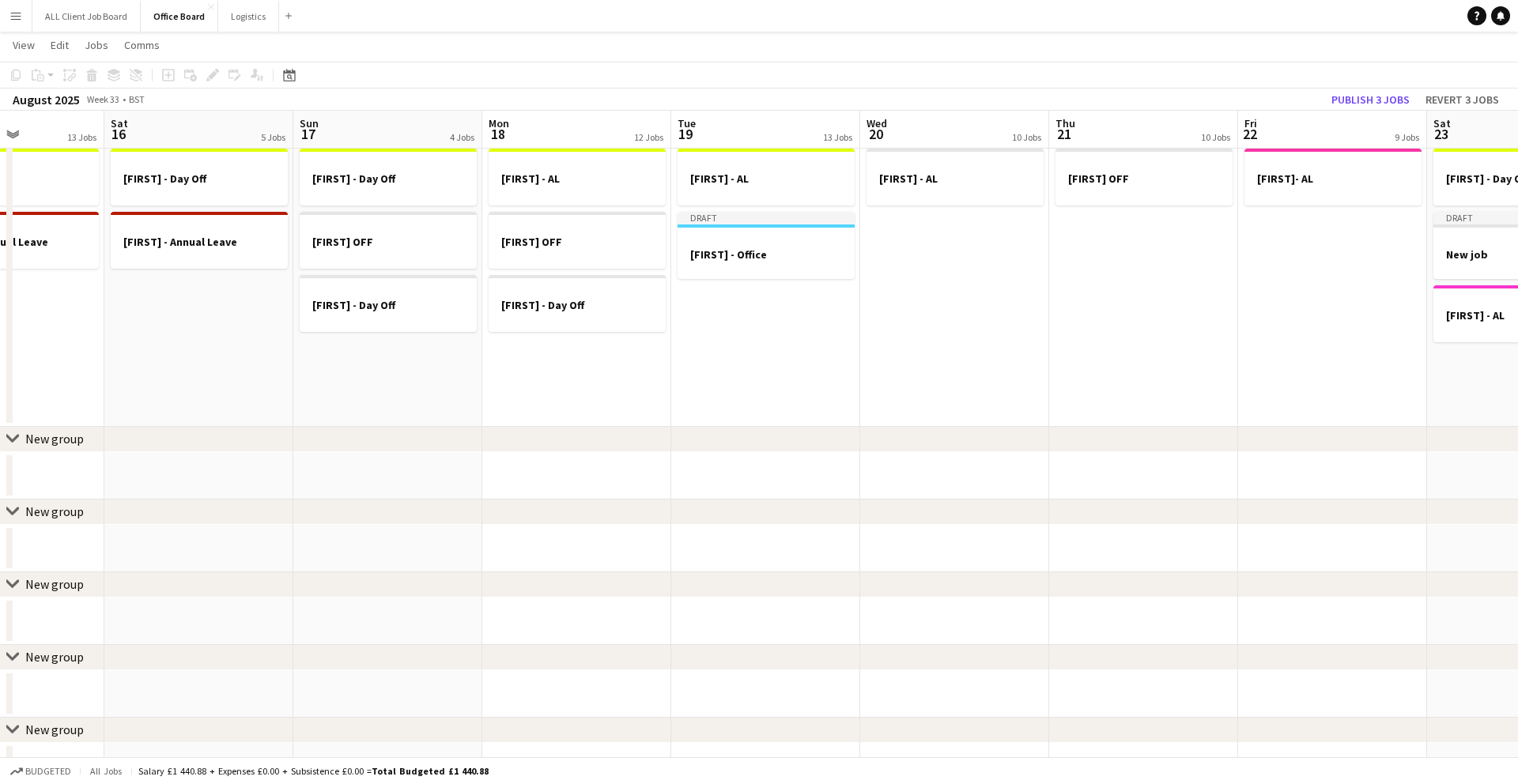 click on "[FIRST] - AL" at bounding box center [954, 285] 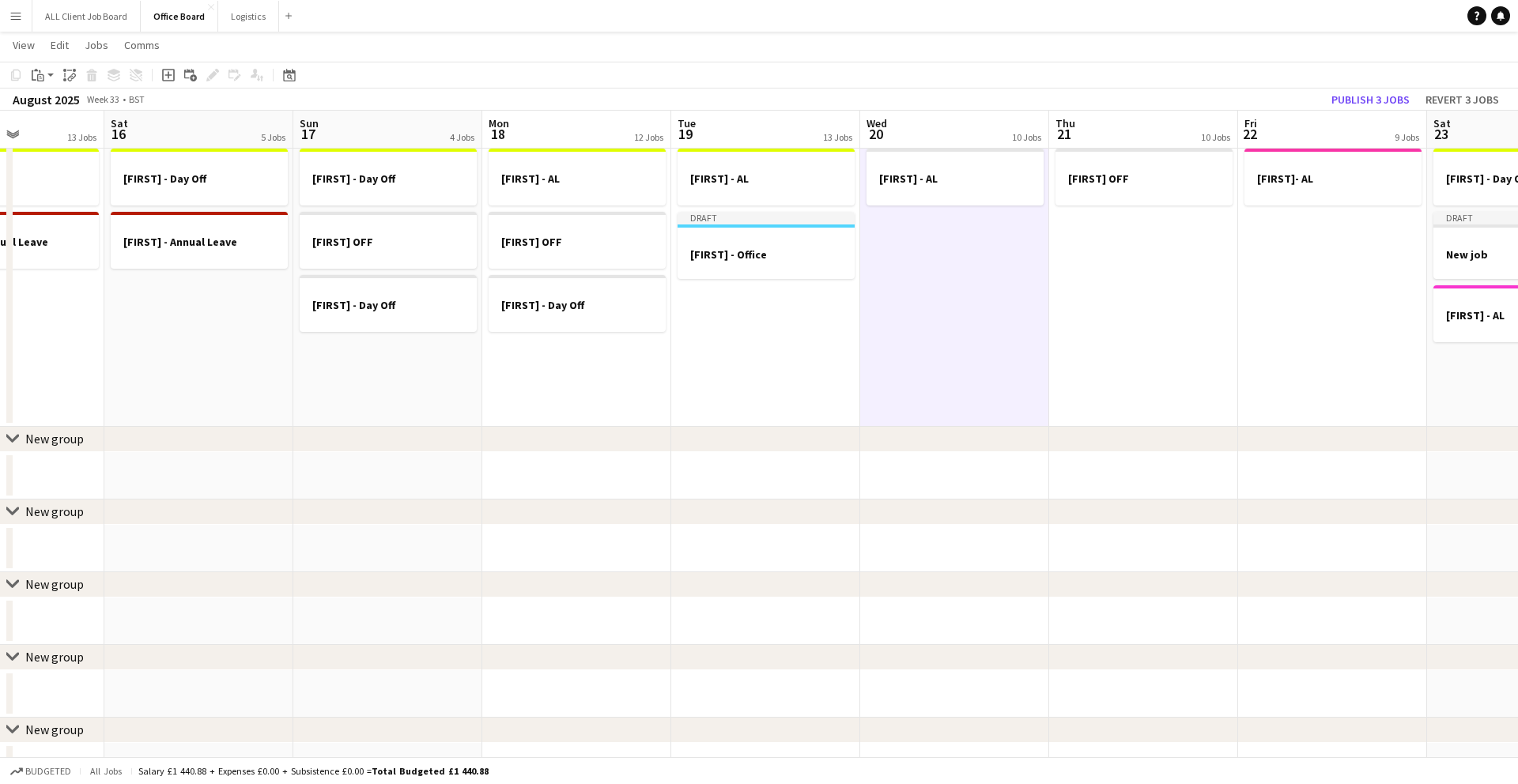 click on "[FIRST] - AL      [FIRST] OFF      [FIRST] - Day Off" at bounding box center [576, 285] 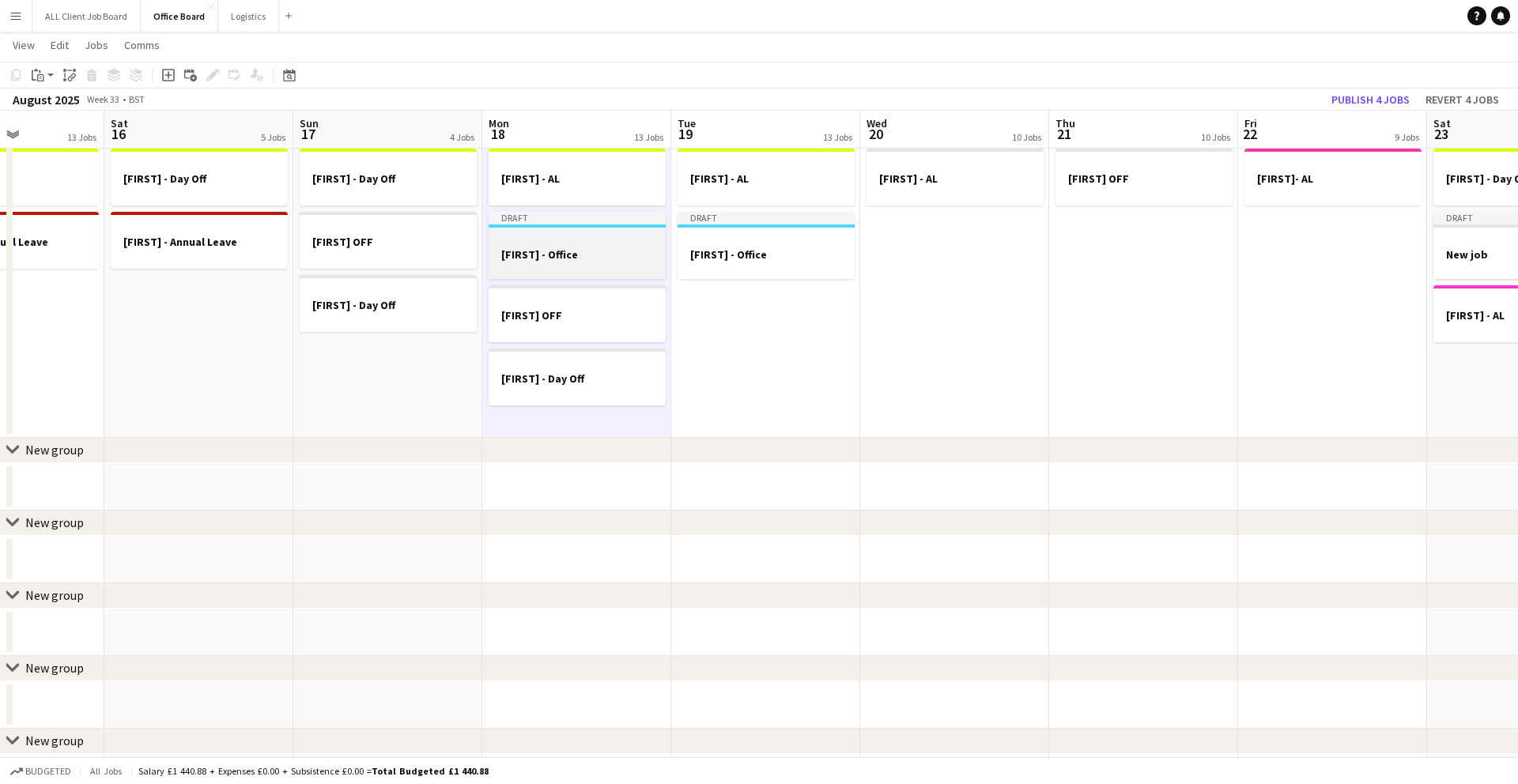 click on "[FIRST] - Office" at bounding box center [577, 254] 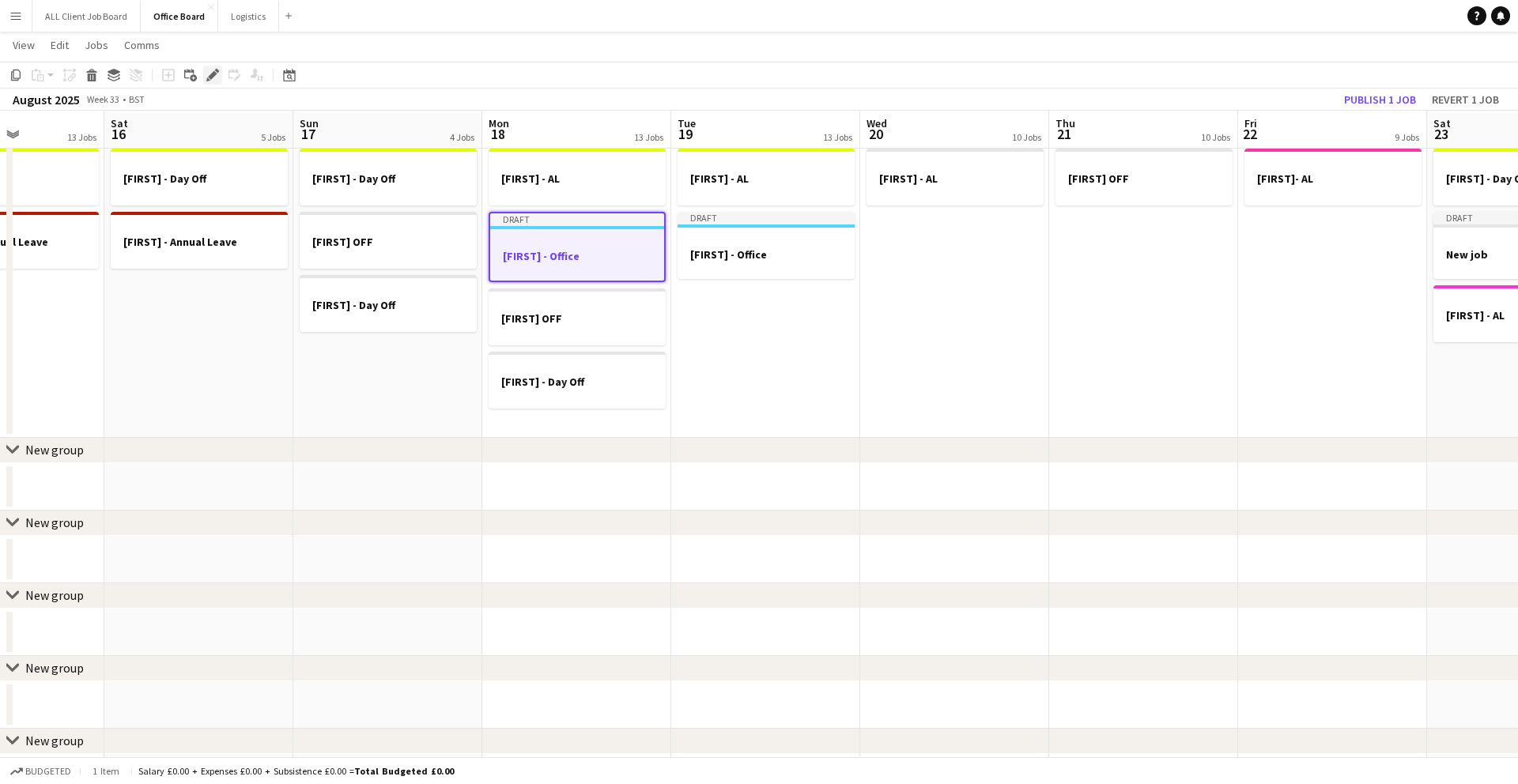 click on "Edit" 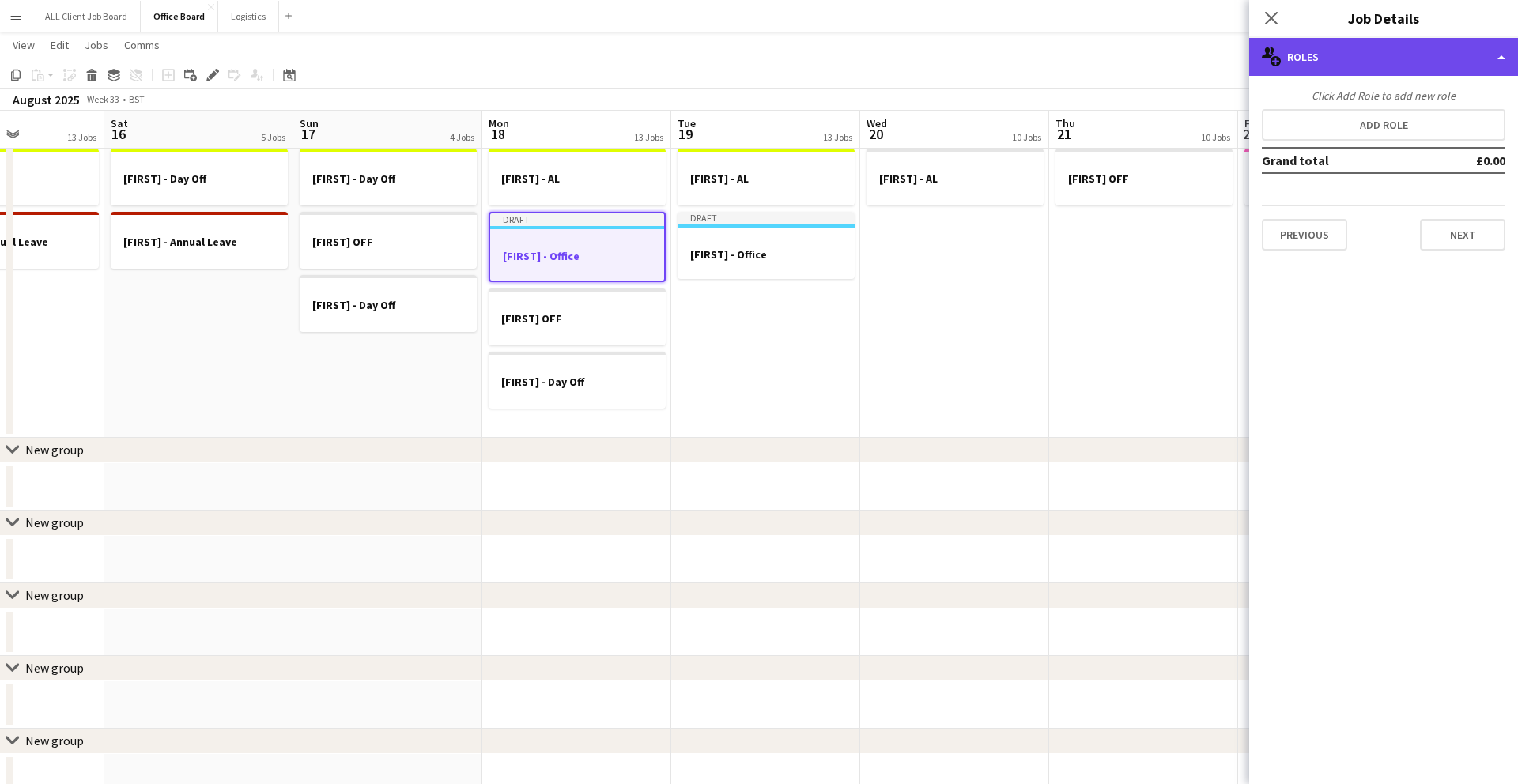 click on "multiple-users-add
Roles" 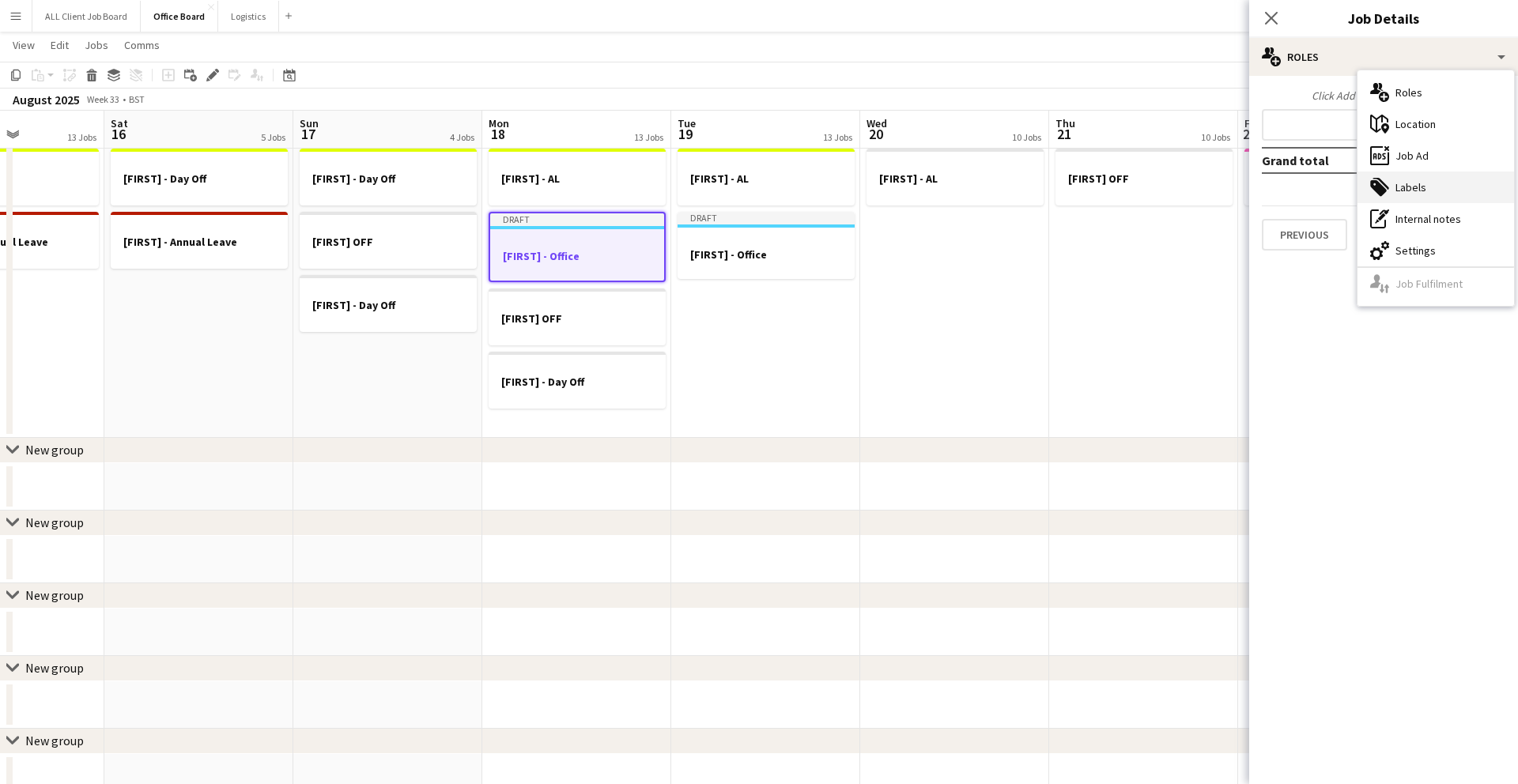 click on "tags-double
Labels" at bounding box center (1436, 187) 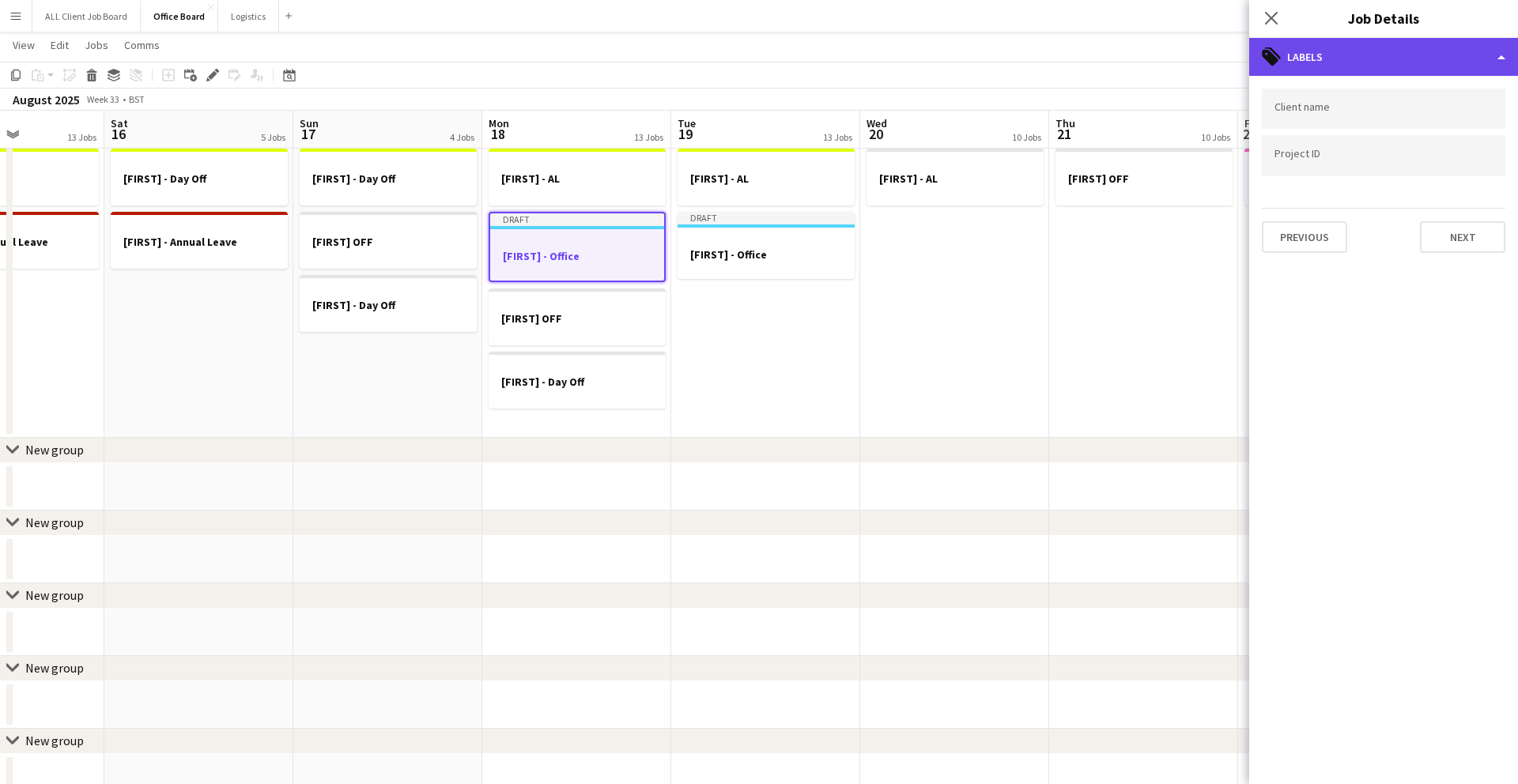 click on "tags-double
Labels" 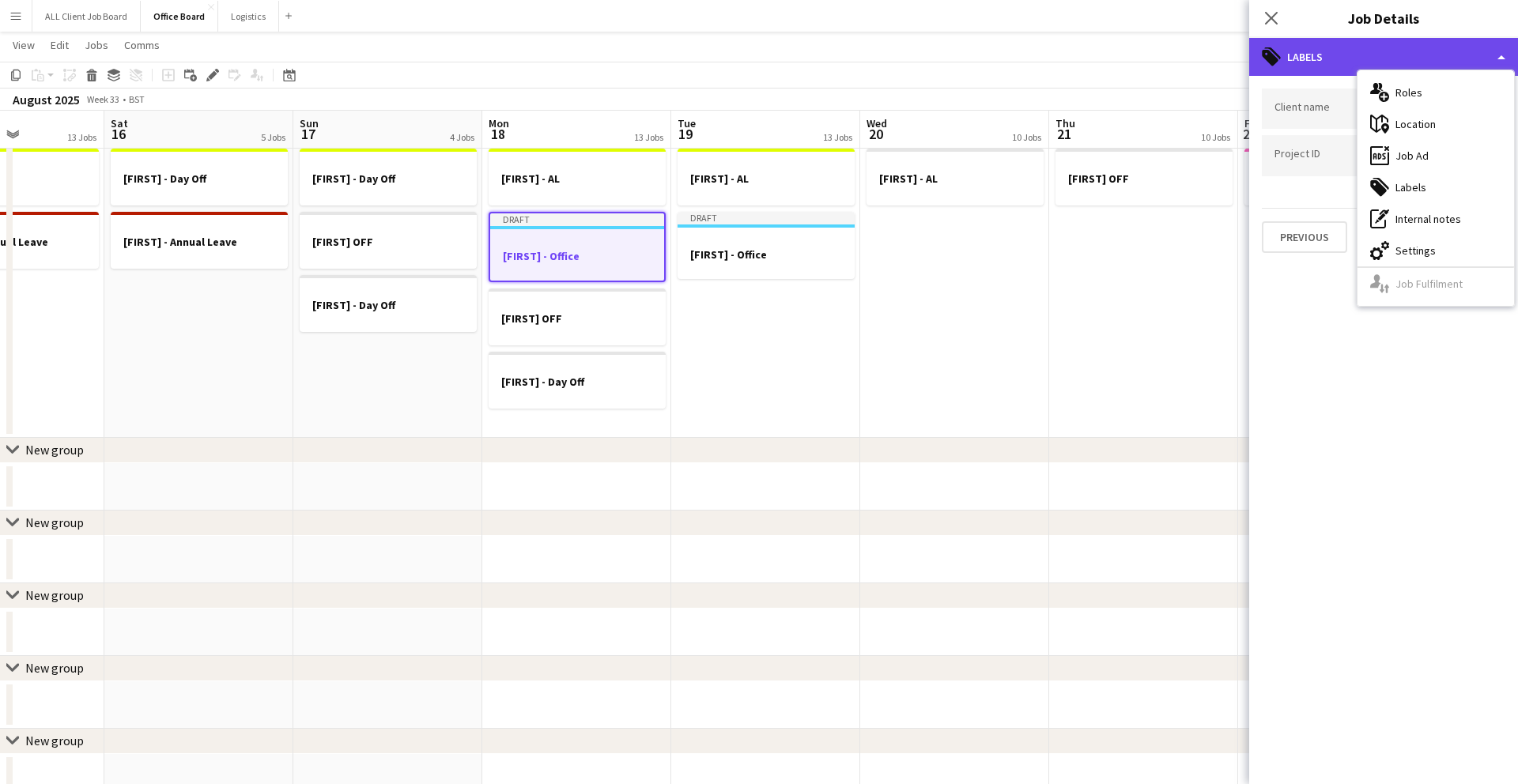 click on "tags-double
Labels" 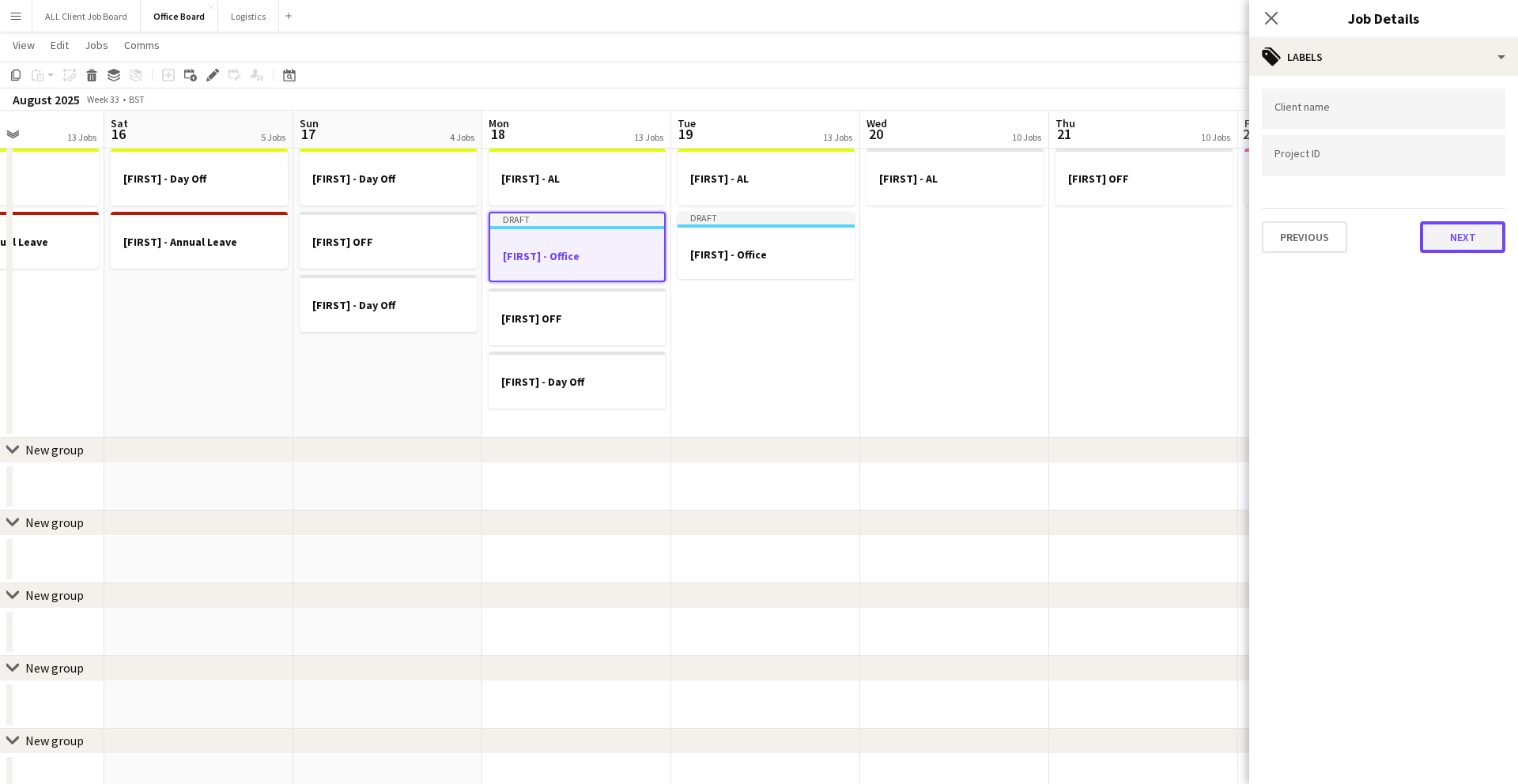 click on "Next" at bounding box center (1463, 237) 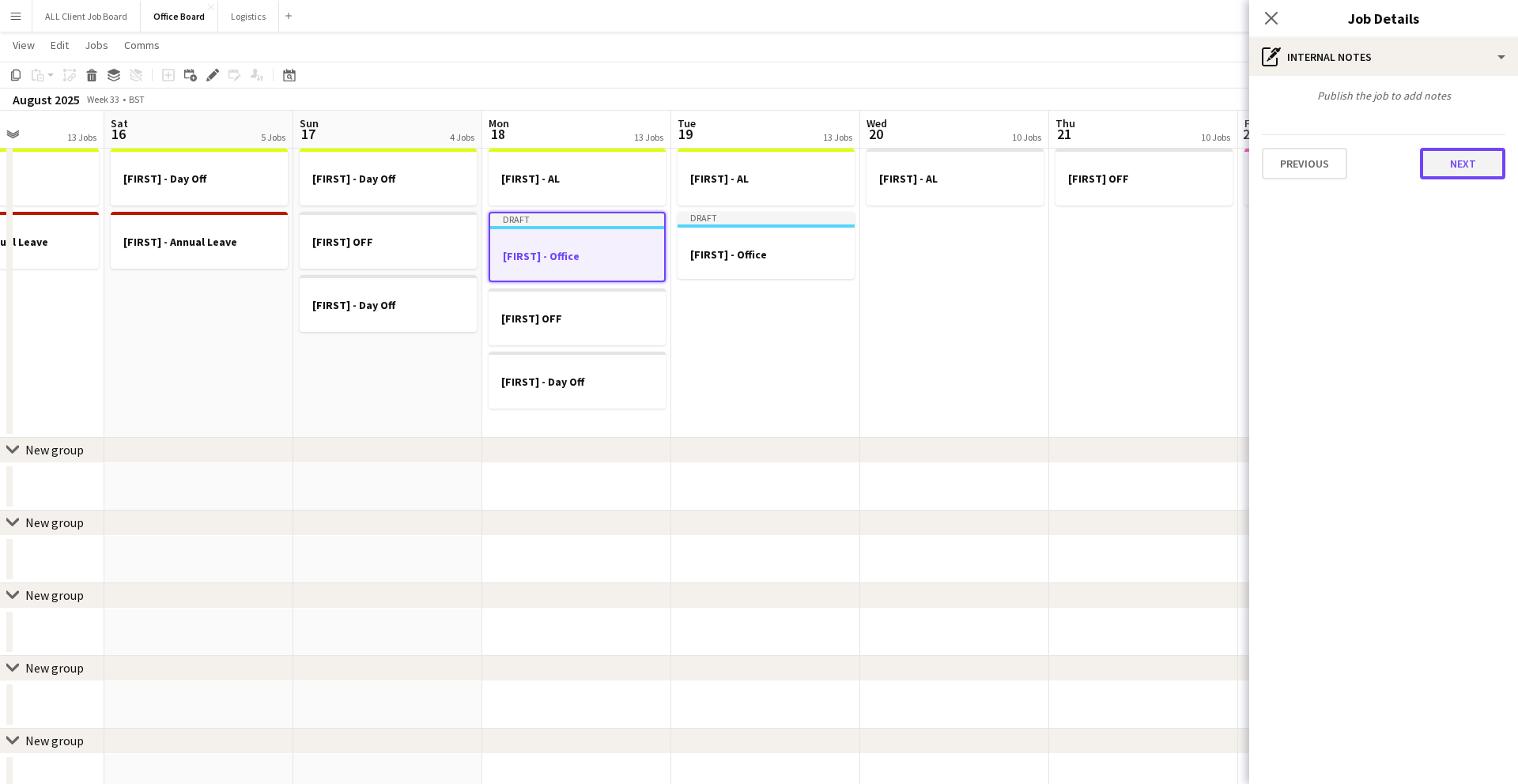 click on "Next" at bounding box center [1463, 164] 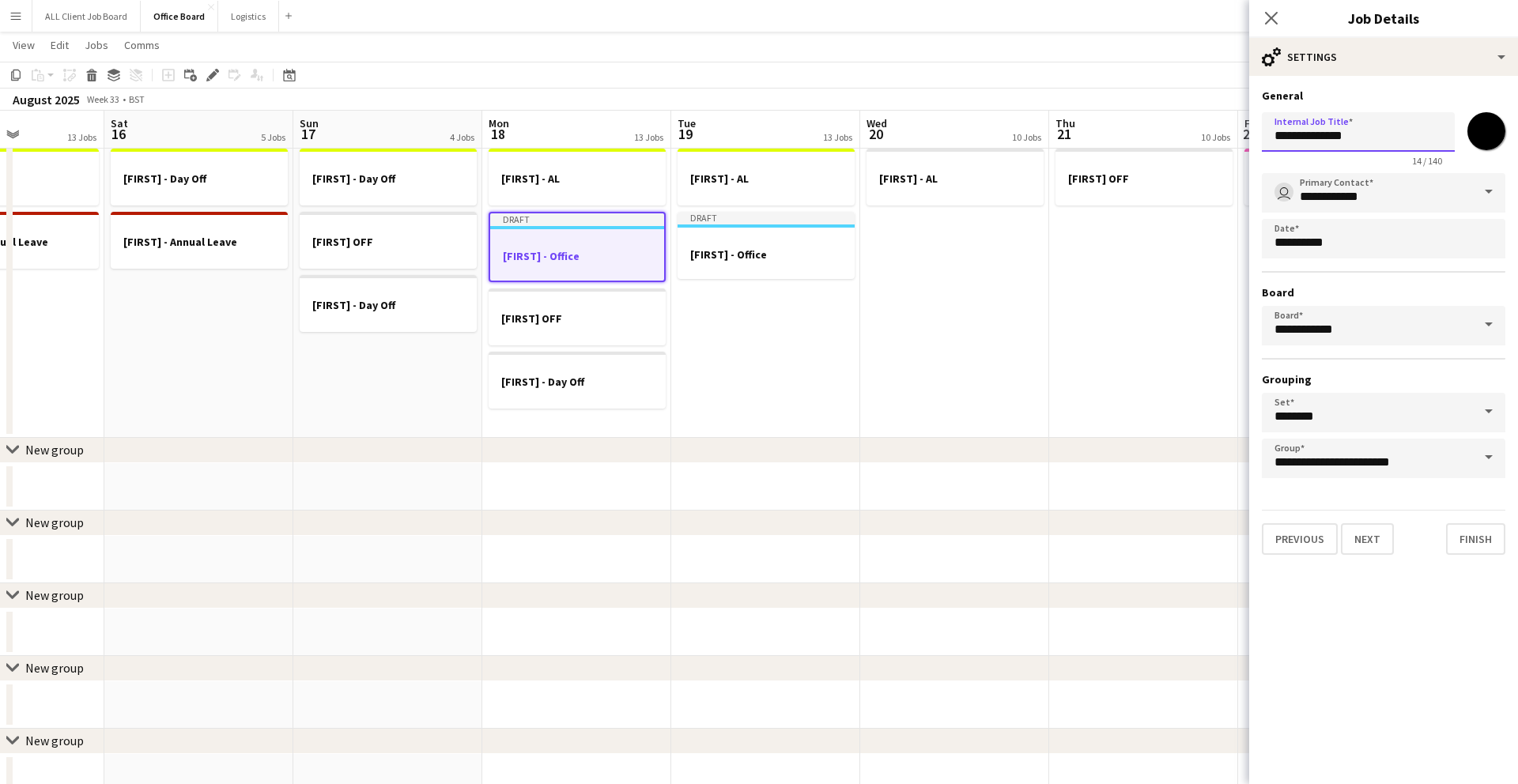 click on "**********" at bounding box center (1358, 132) 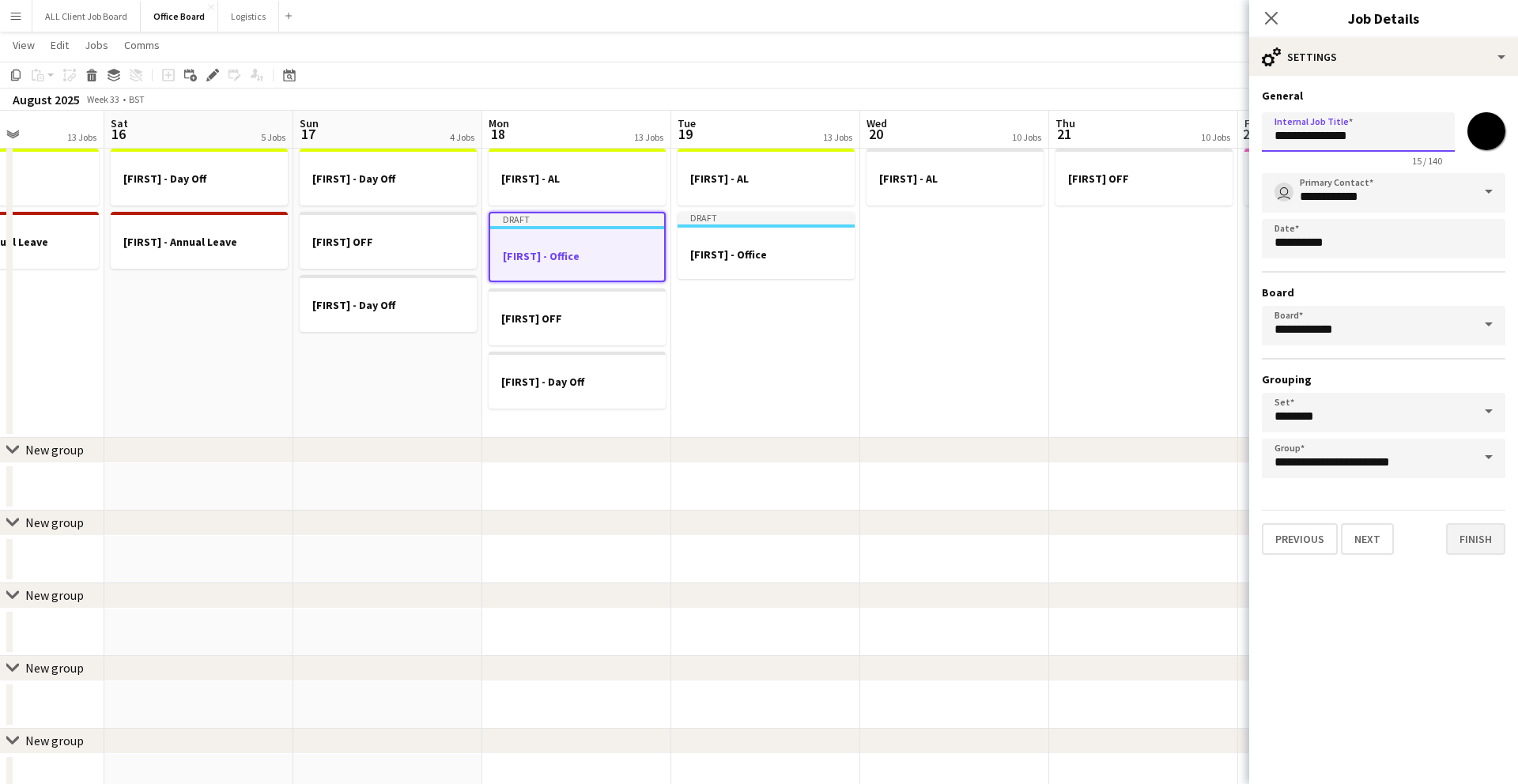 type on "**********" 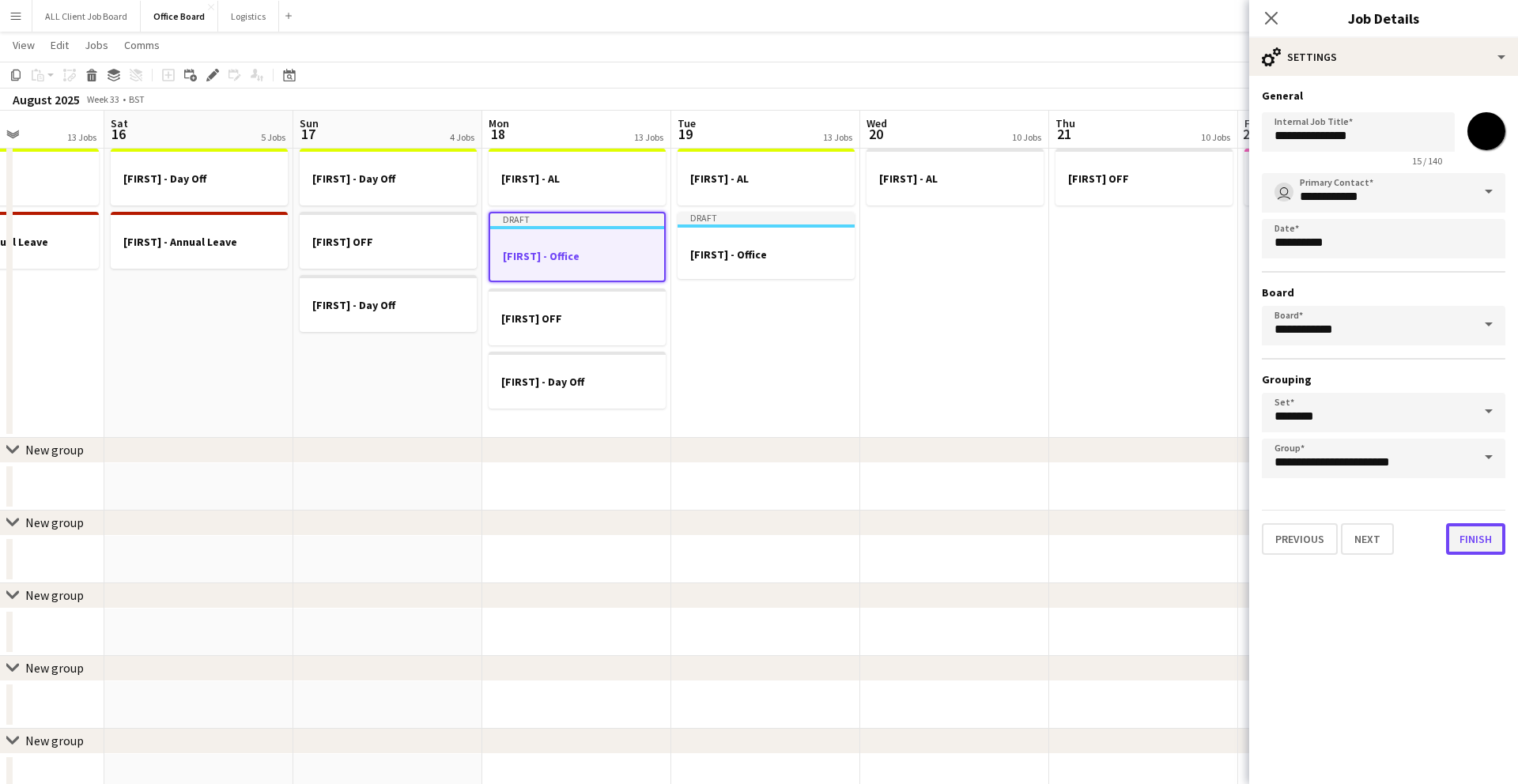 click on "Finish" at bounding box center [1475, 539] 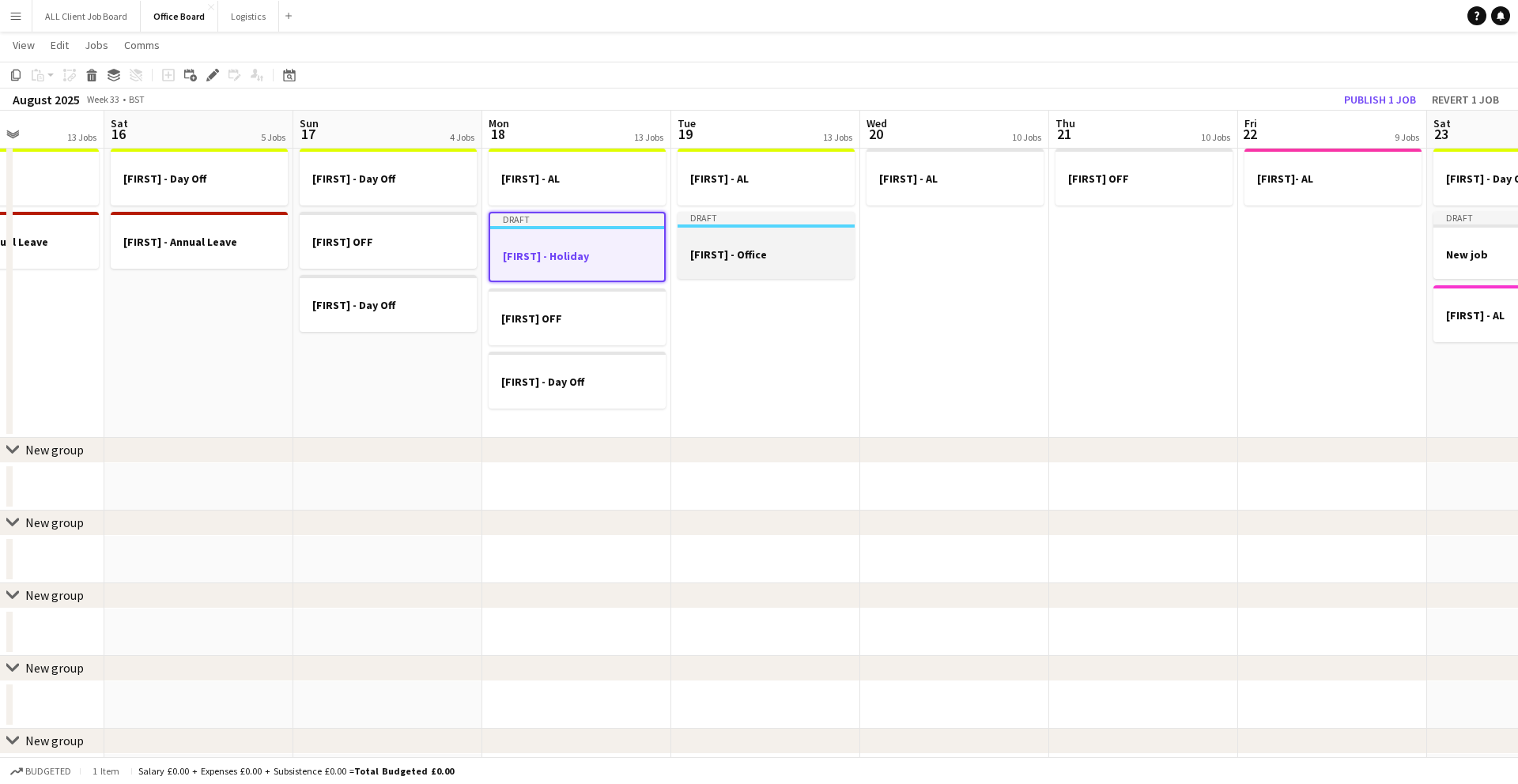 click at bounding box center [766, 268] 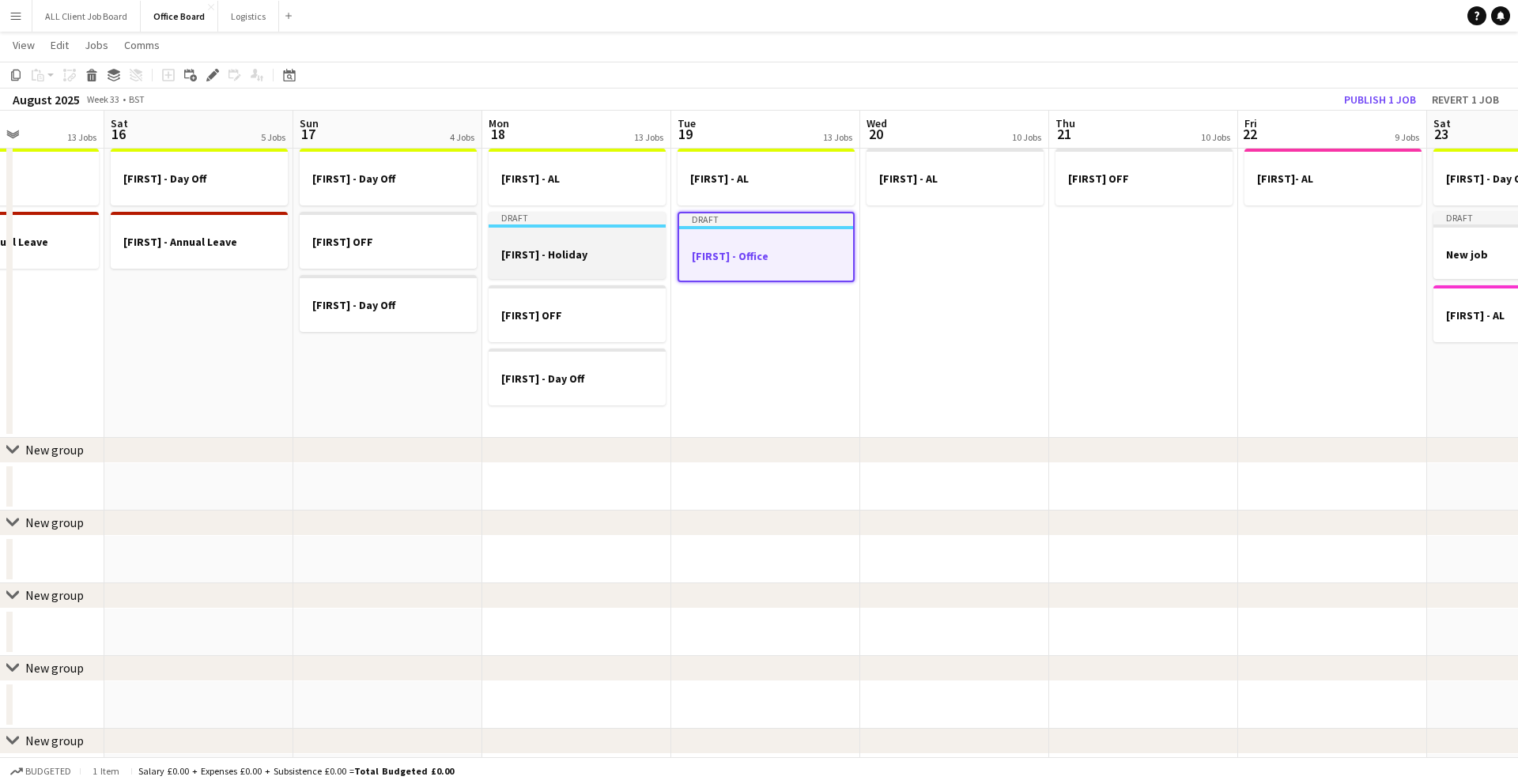 click on "[FIRST] - Holiday" at bounding box center (577, 254) 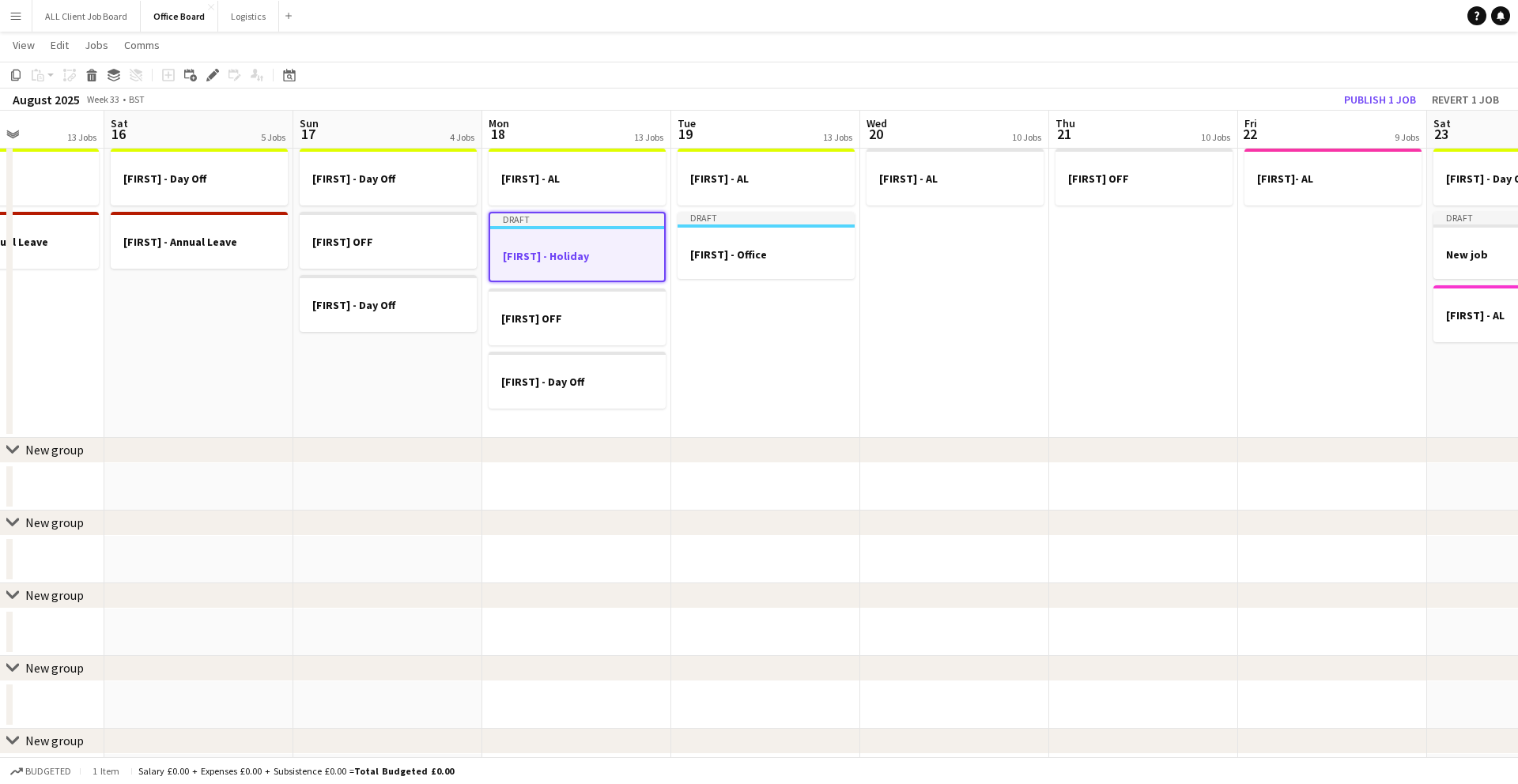 click on "[FIRST] - AL      Draft   [FIRST] - Office" at bounding box center (765, 290) 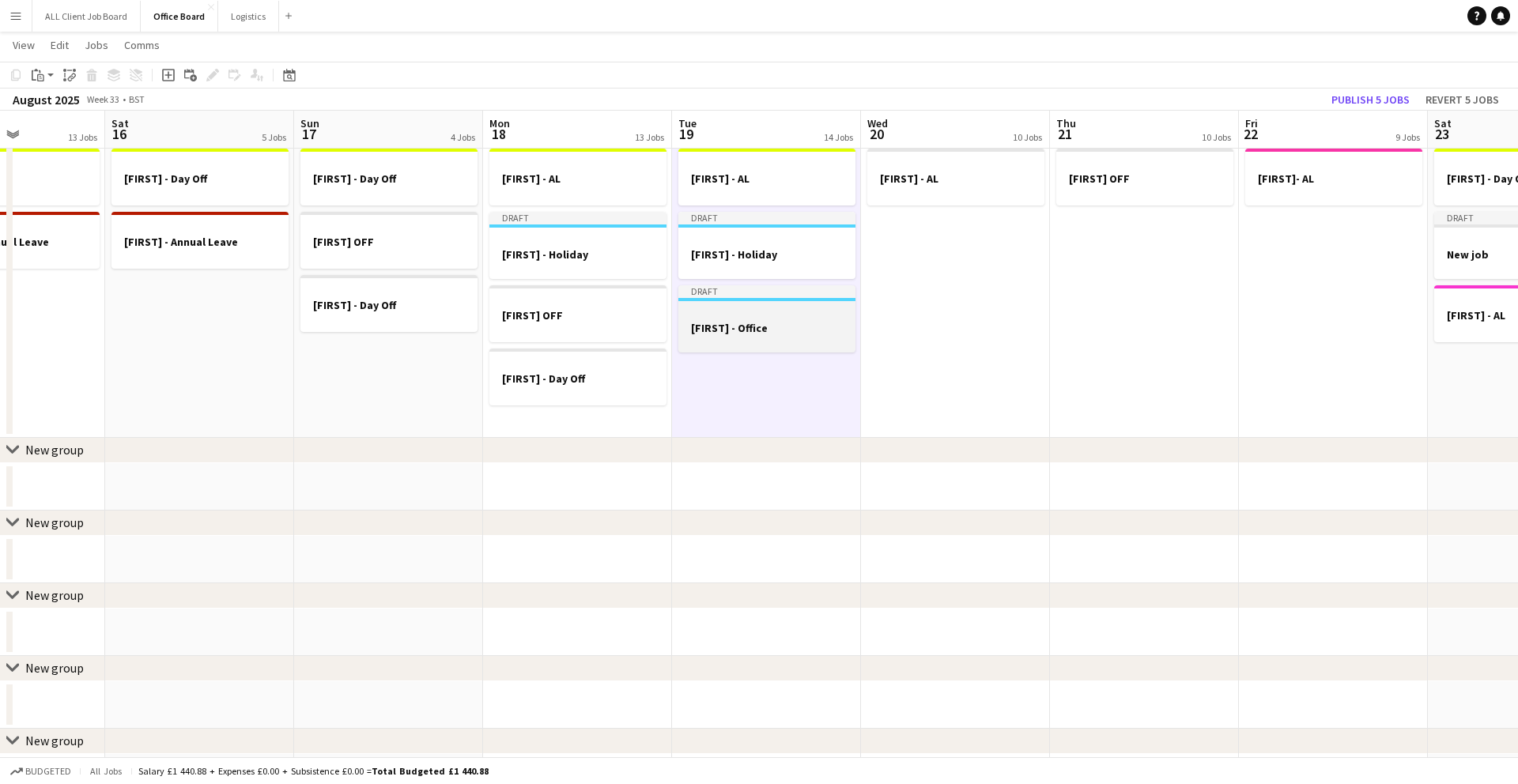 click on "[FIRST] - Office" at bounding box center (767, 328) 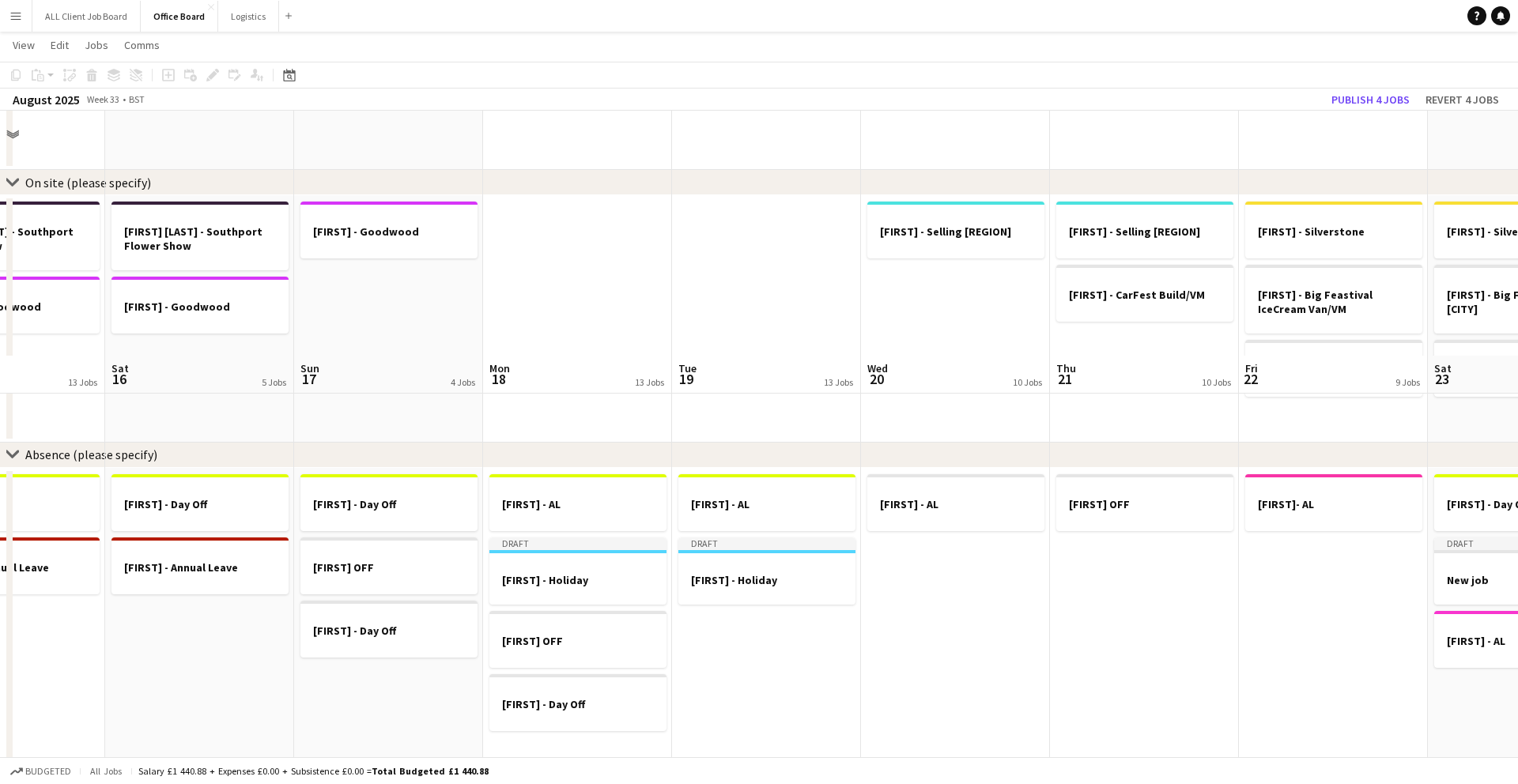 scroll, scrollTop: 1306, scrollLeft: 0, axis: vertical 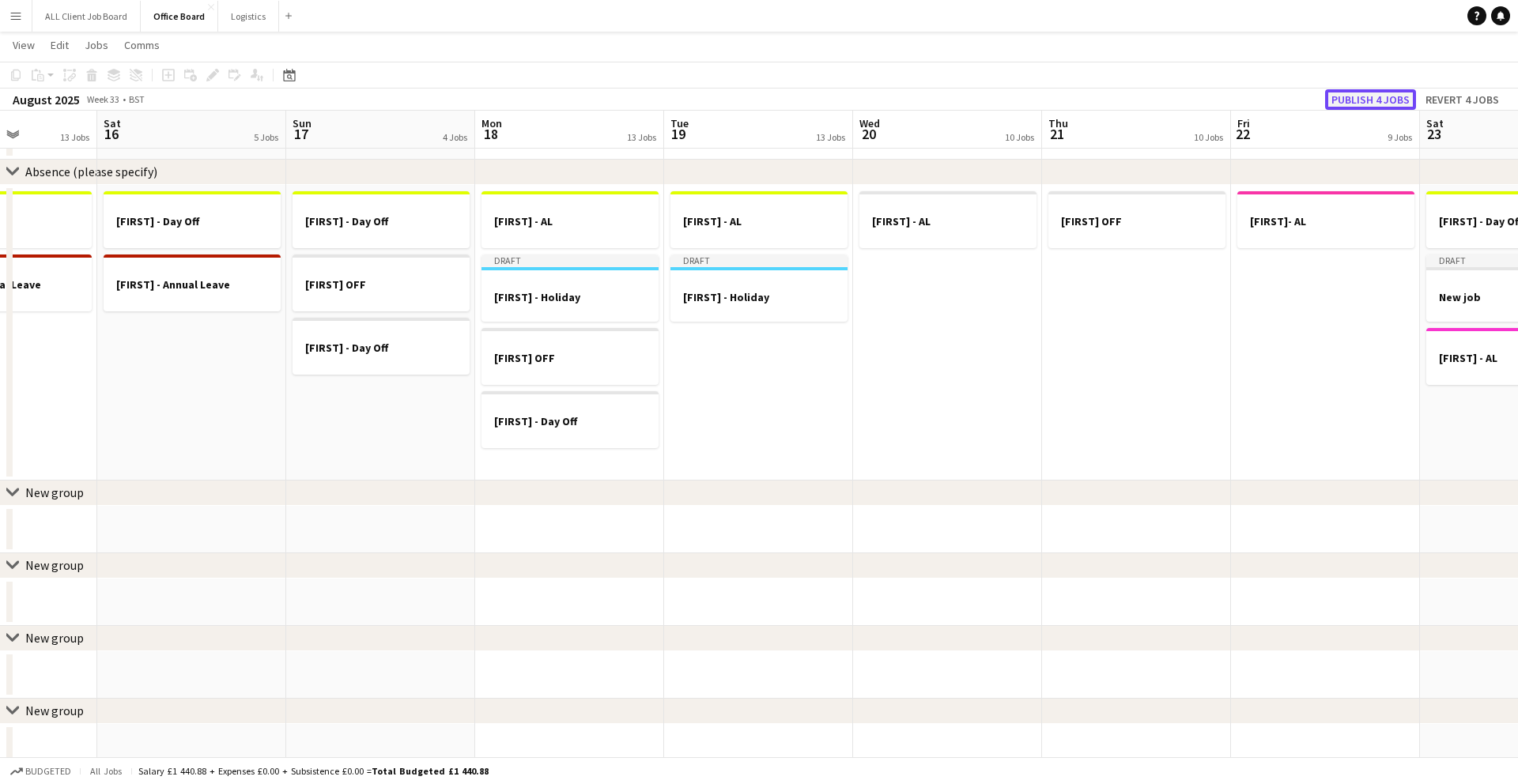 click on "Publish 4 jobs" 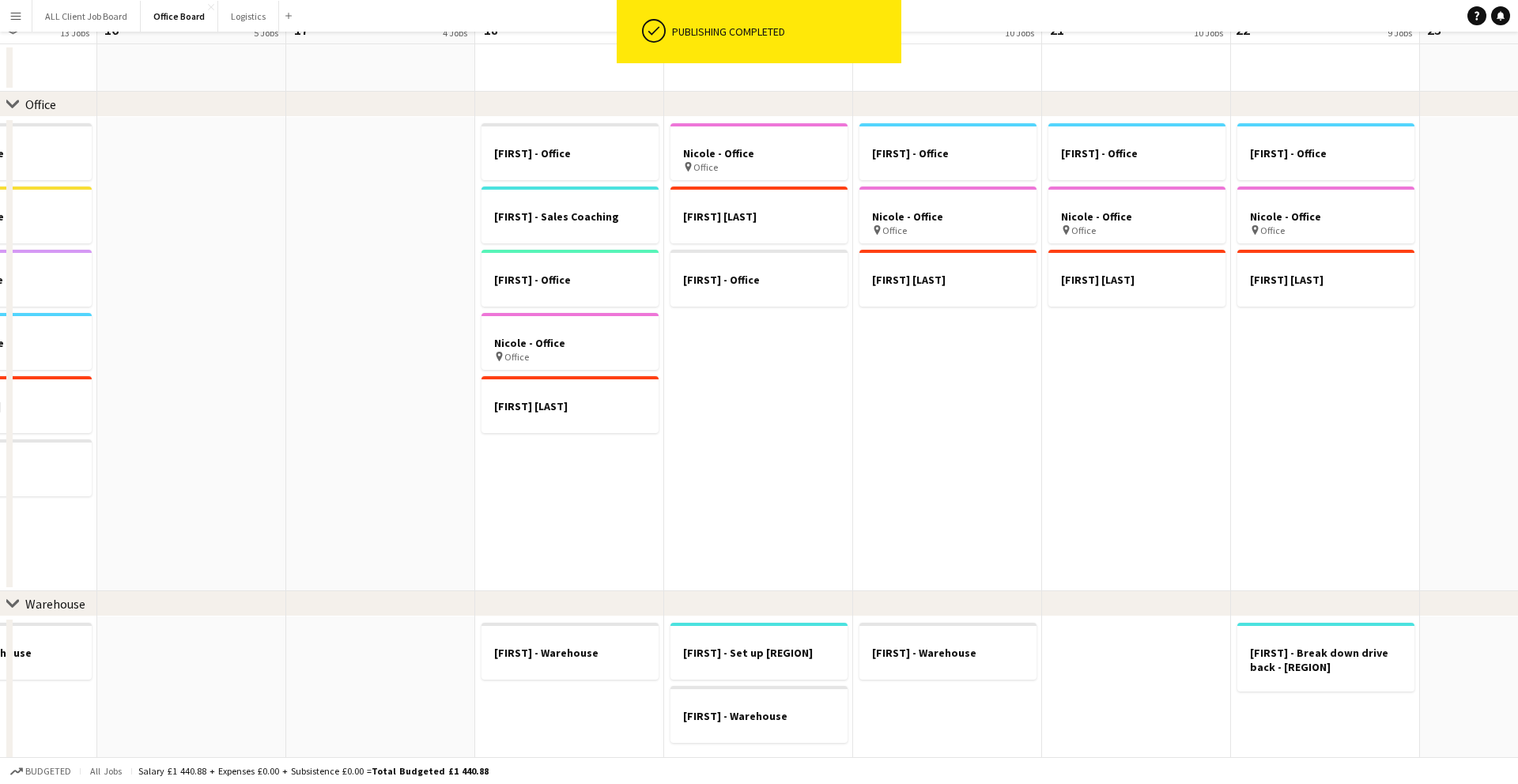 scroll, scrollTop: 0, scrollLeft: 0, axis: both 